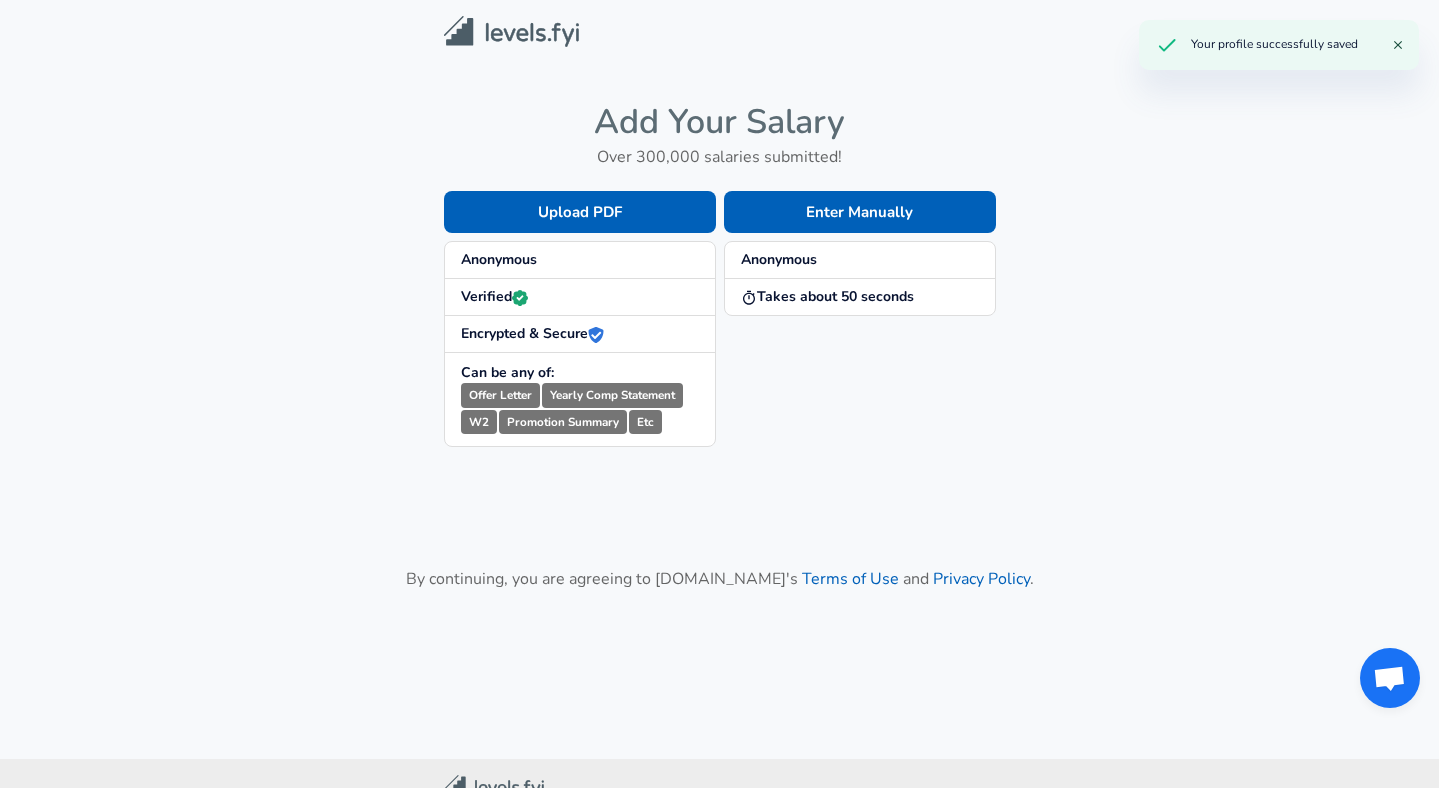 scroll, scrollTop: 0, scrollLeft: 0, axis: both 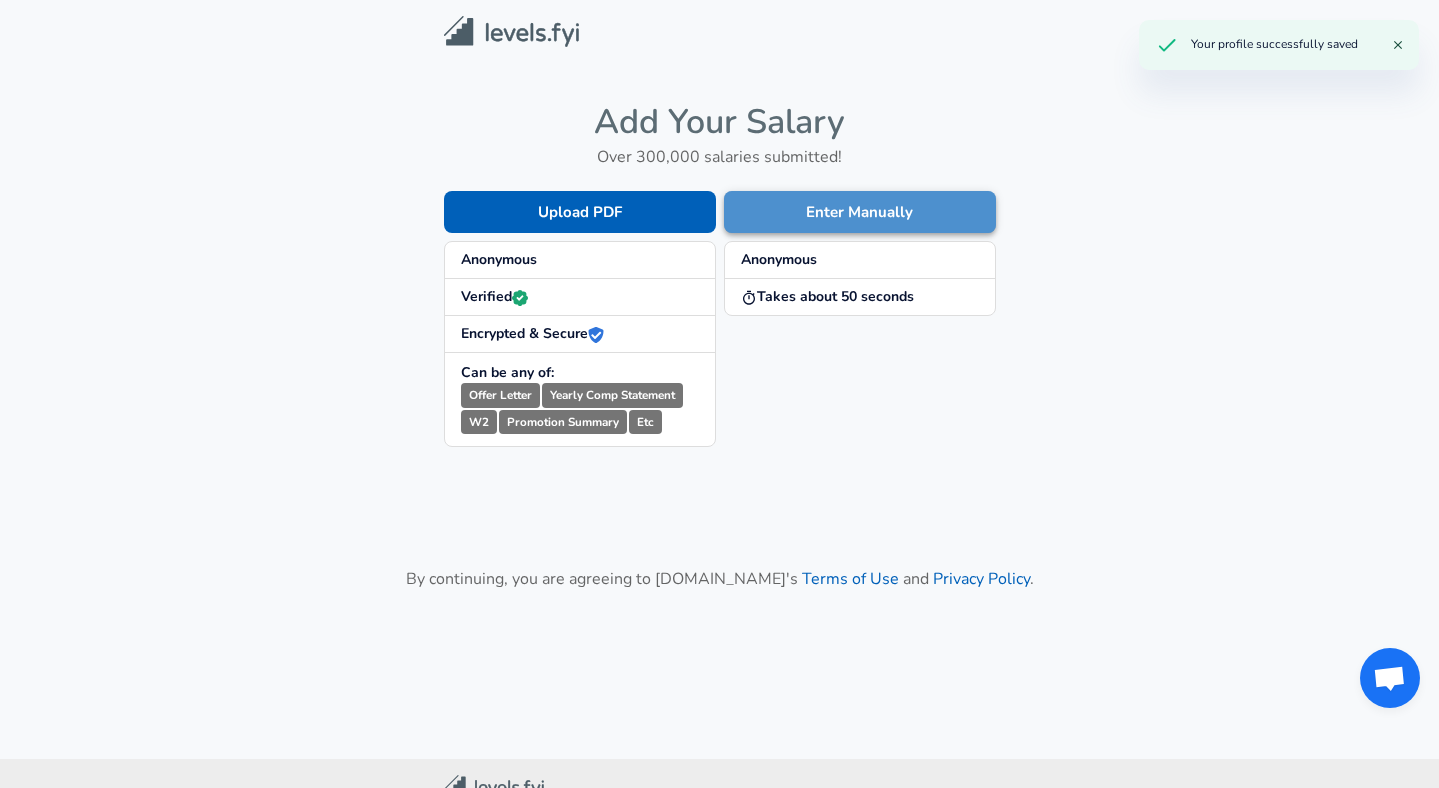 click on "Enter Manually" at bounding box center (860, 212) 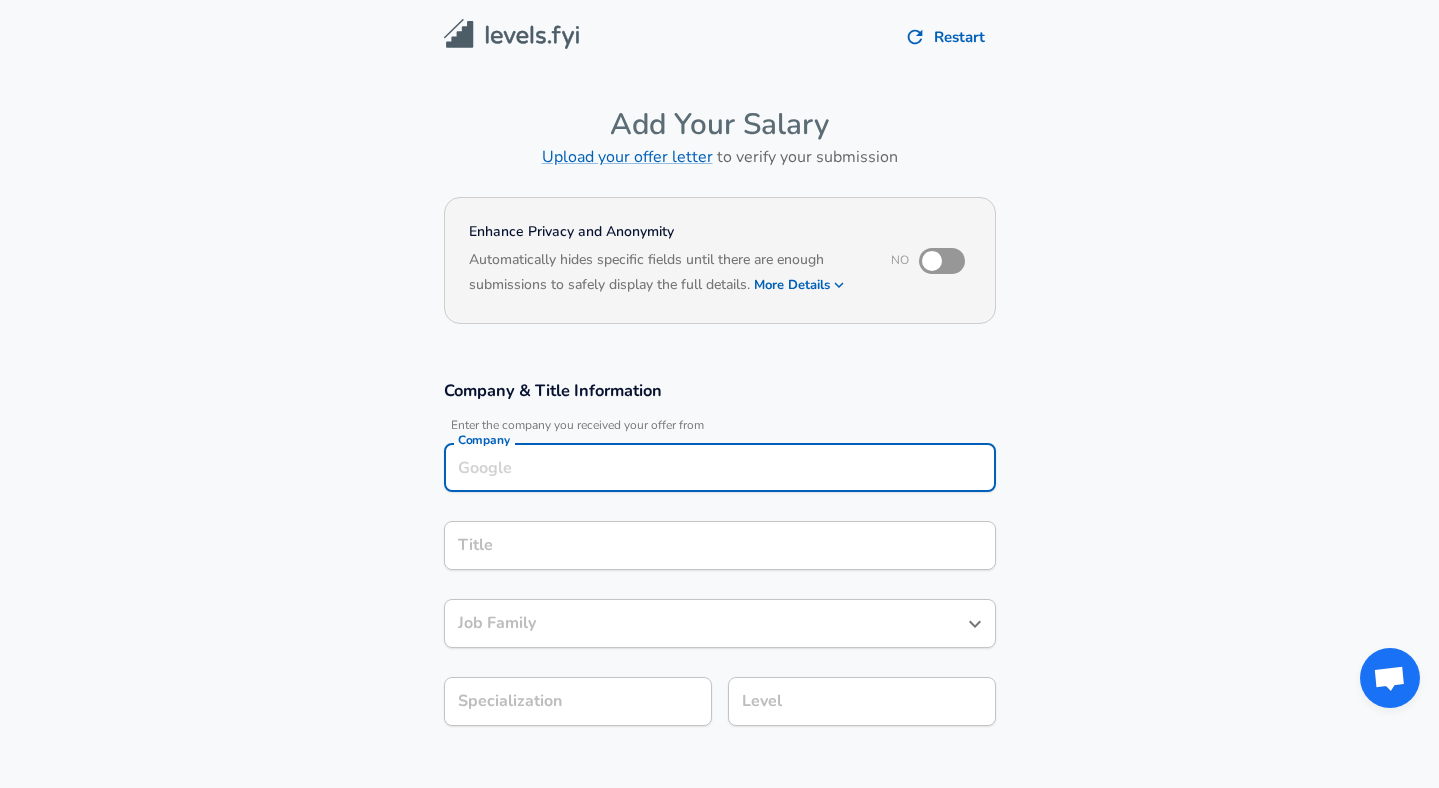 scroll, scrollTop: 20, scrollLeft: 0, axis: vertical 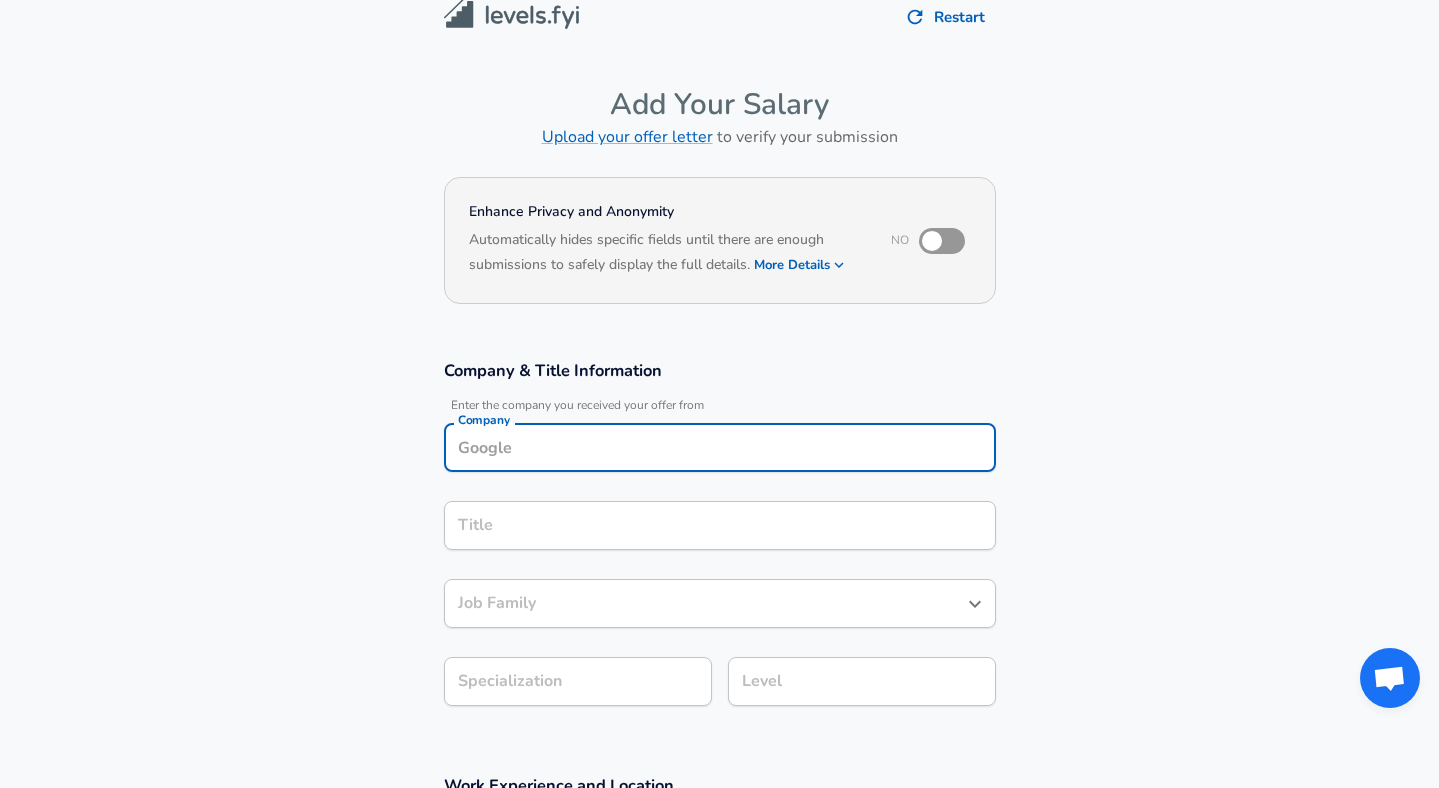 click on "Company" at bounding box center [720, 447] 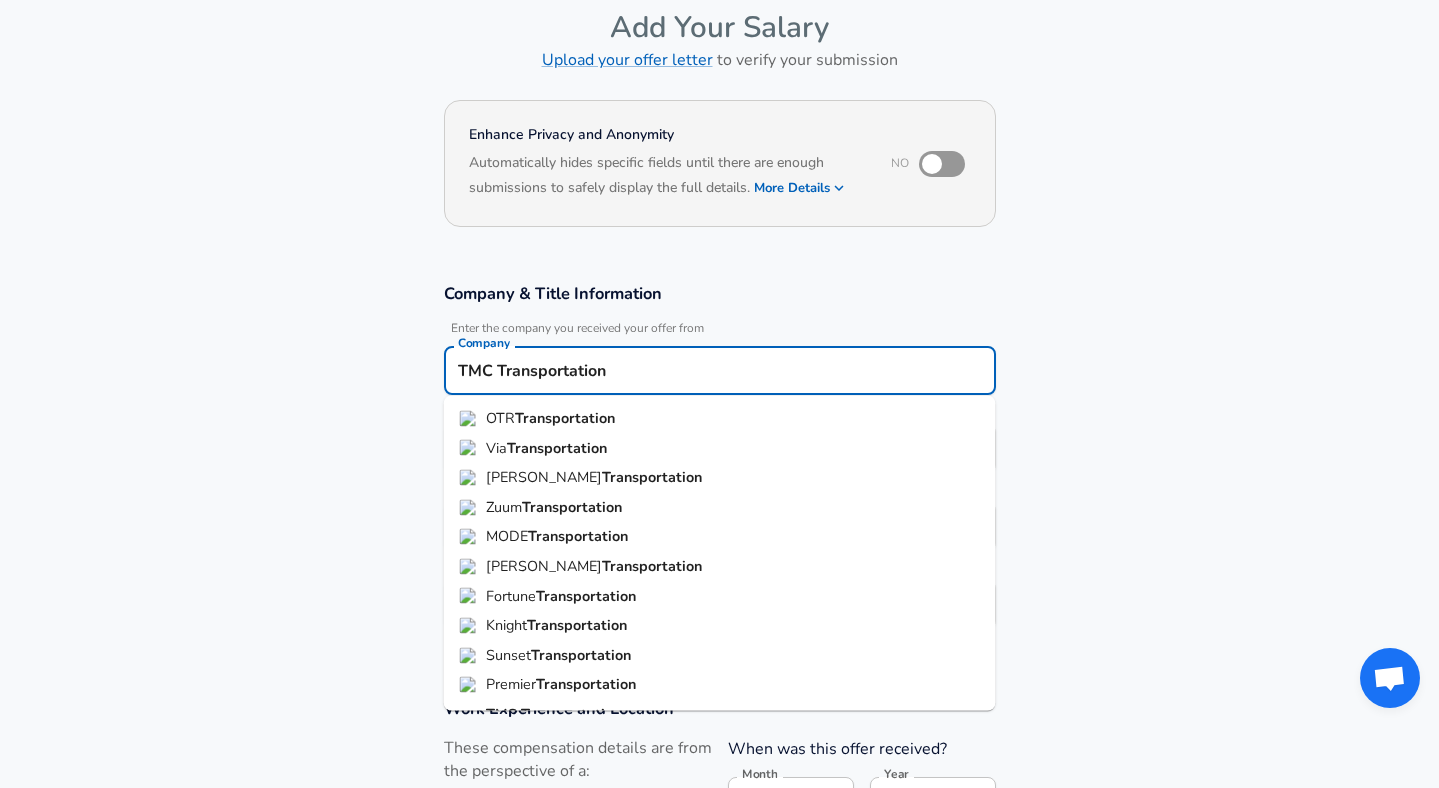 scroll, scrollTop: 121, scrollLeft: 0, axis: vertical 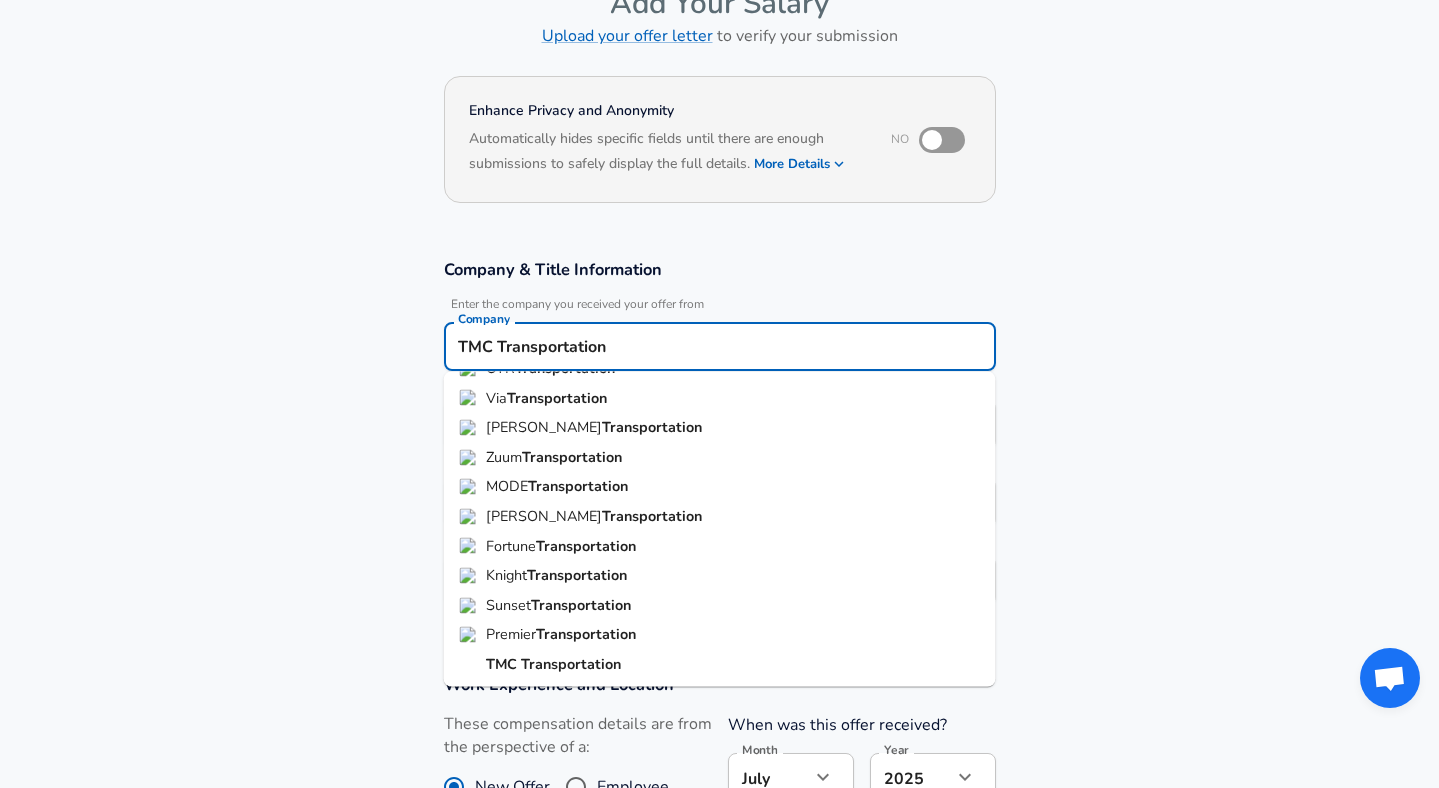 click on "Transportation" at bounding box center [571, 664] 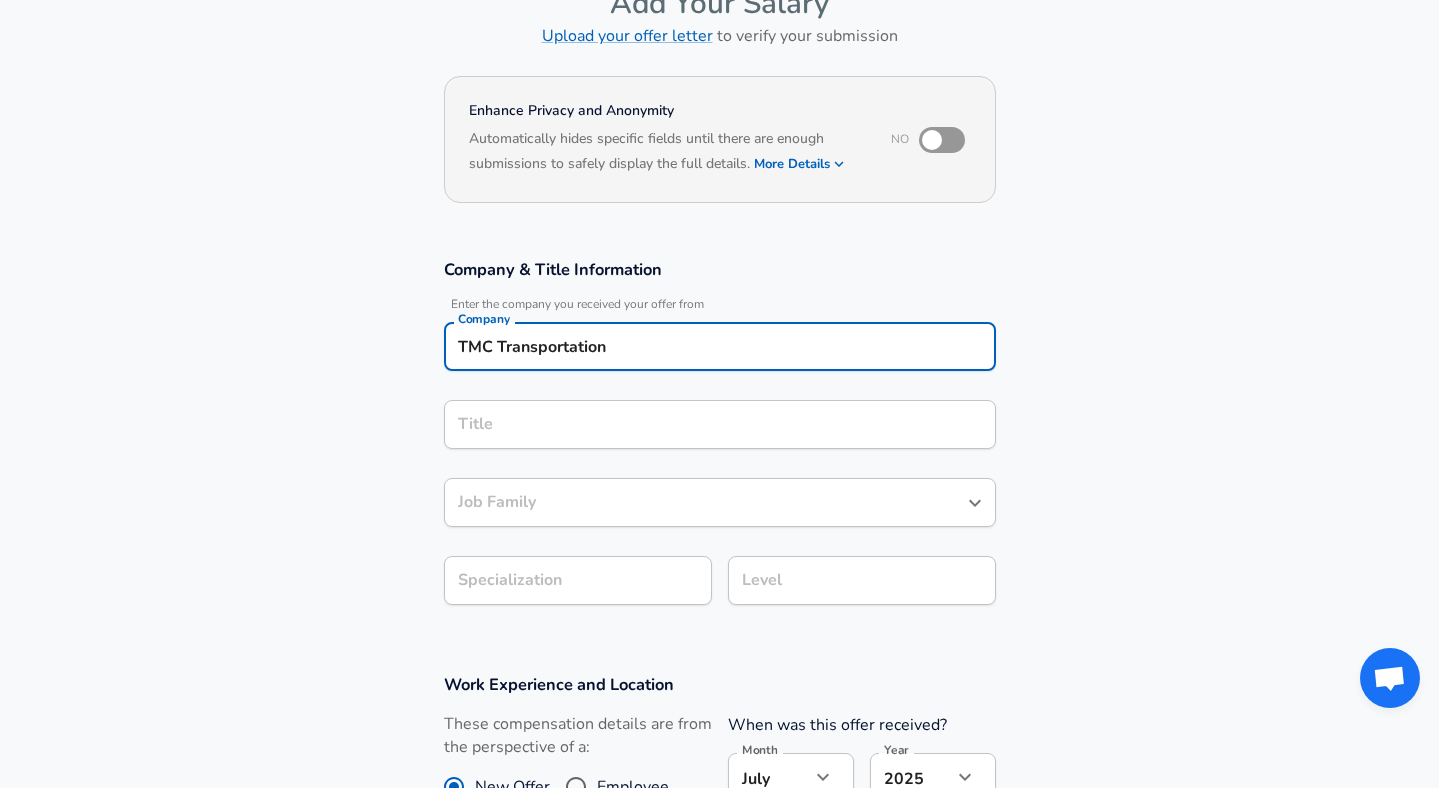 click on "TMC Transportation" at bounding box center [720, 346] 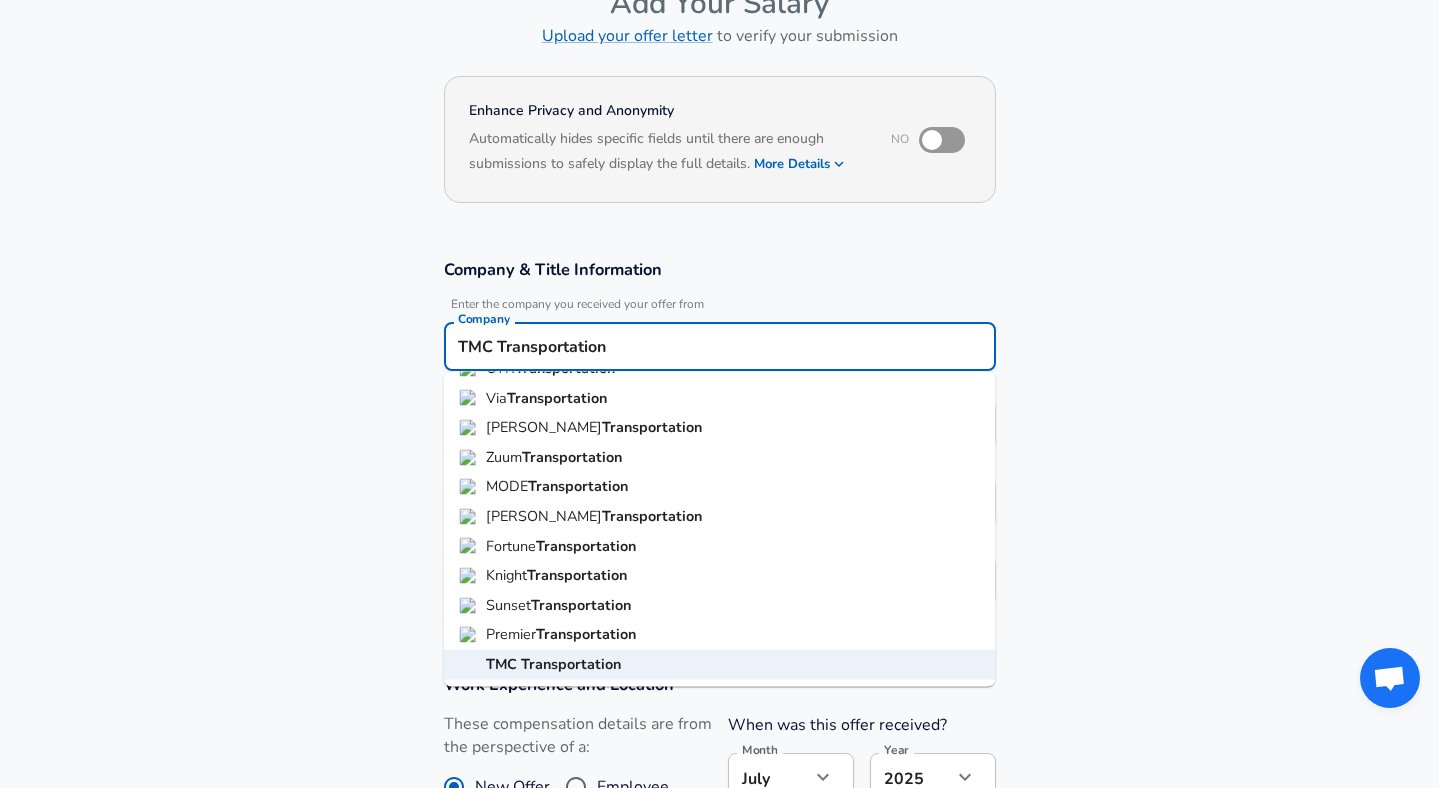 scroll, scrollTop: 26, scrollLeft: 0, axis: vertical 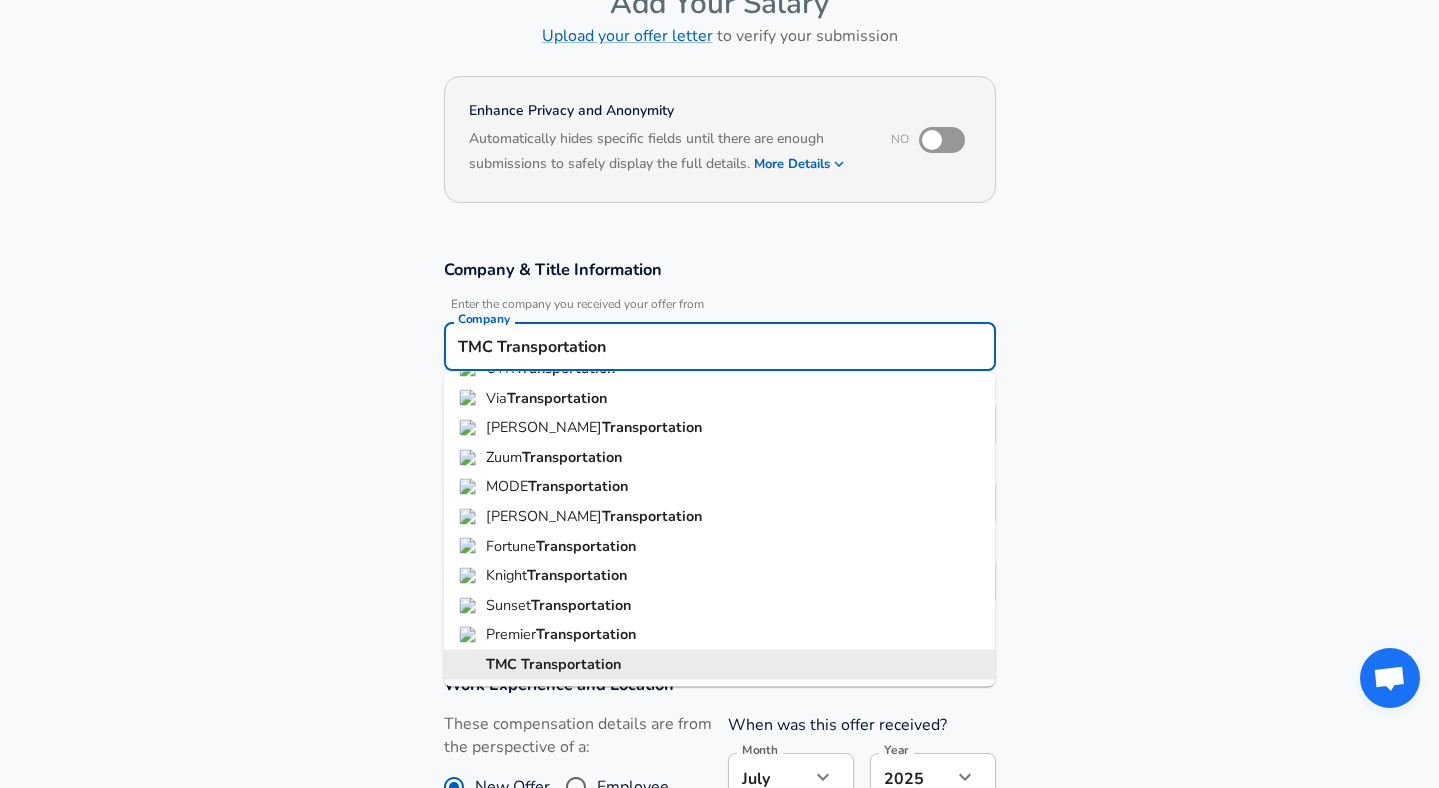 click on "Transportation" at bounding box center (571, 664) 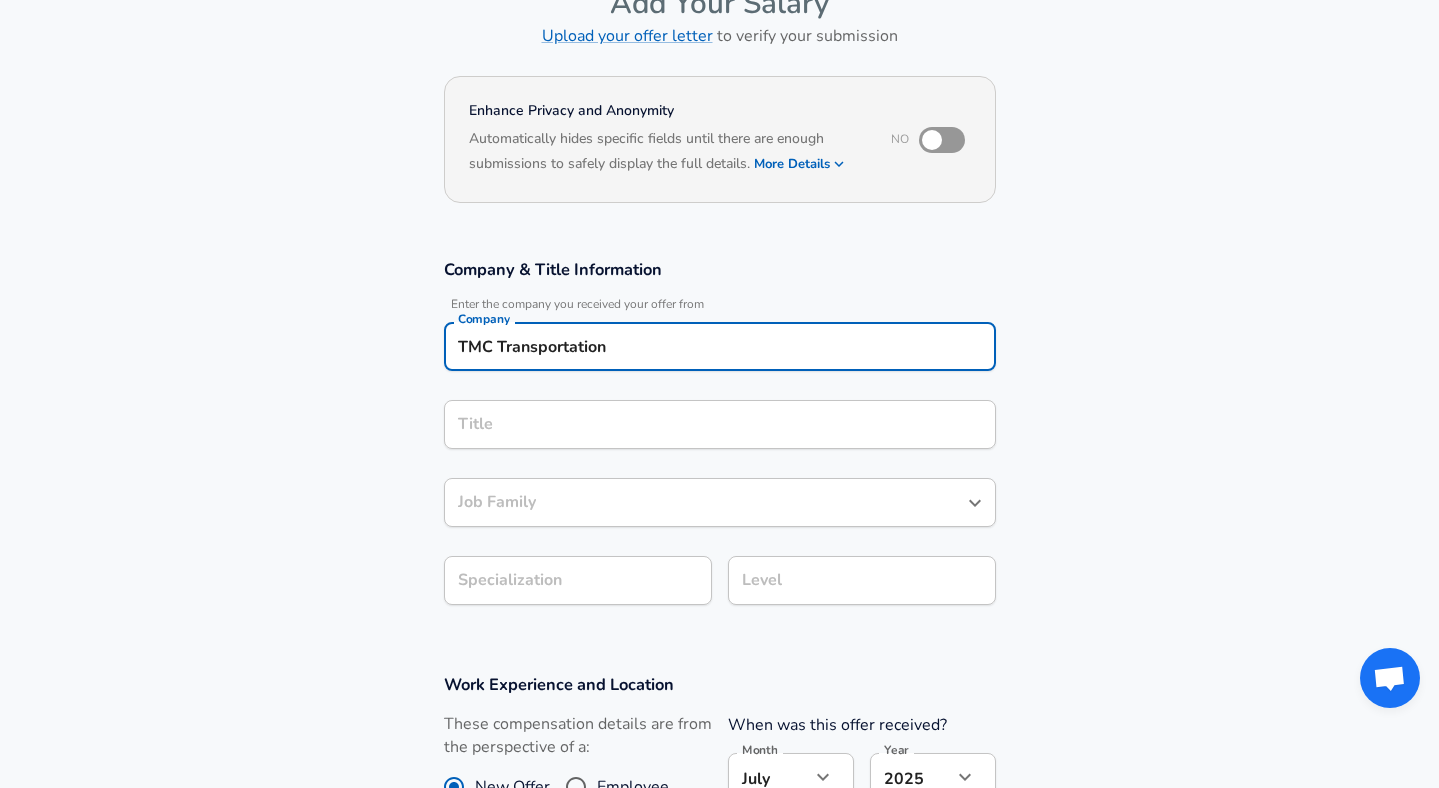 type on "TMC Transportation" 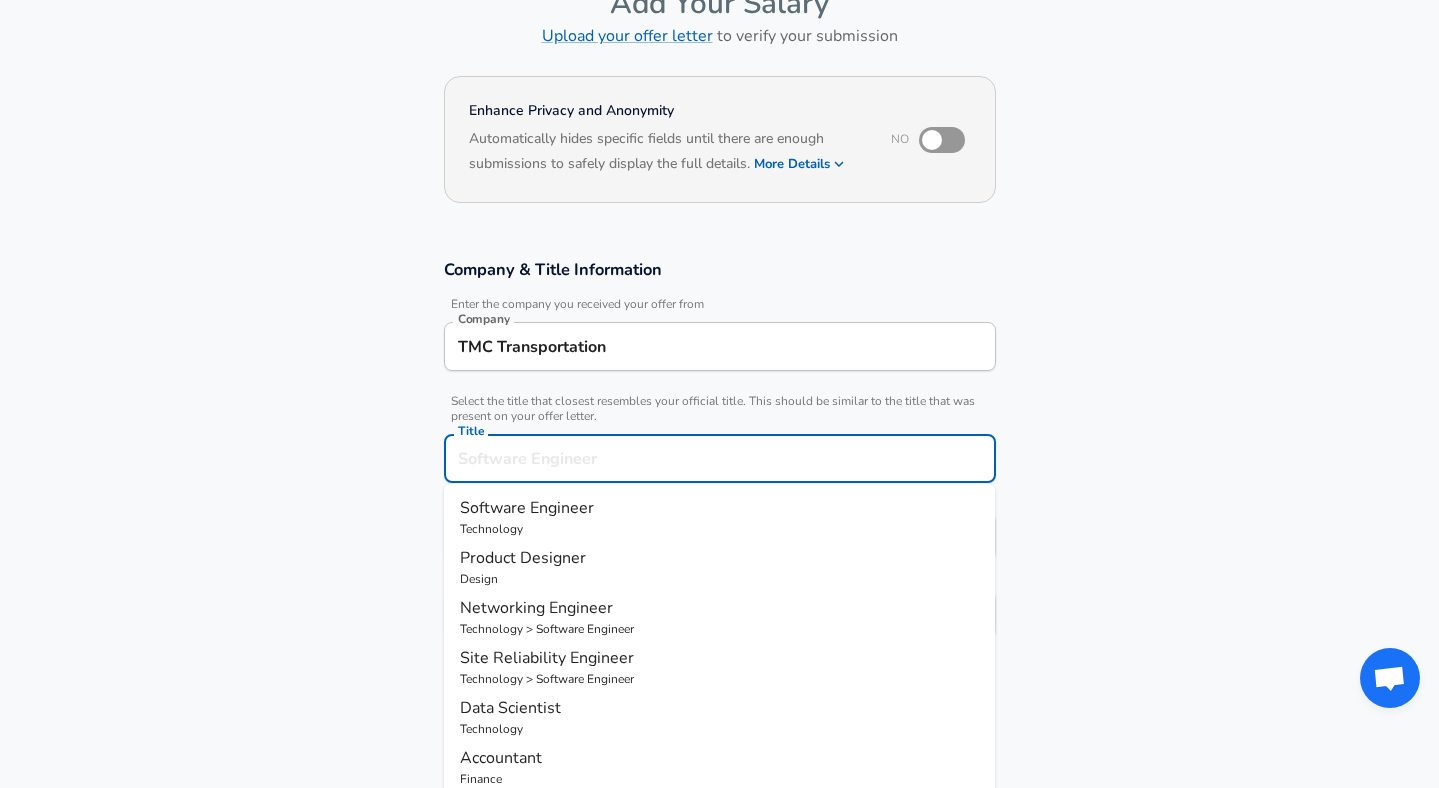 scroll, scrollTop: 161, scrollLeft: 0, axis: vertical 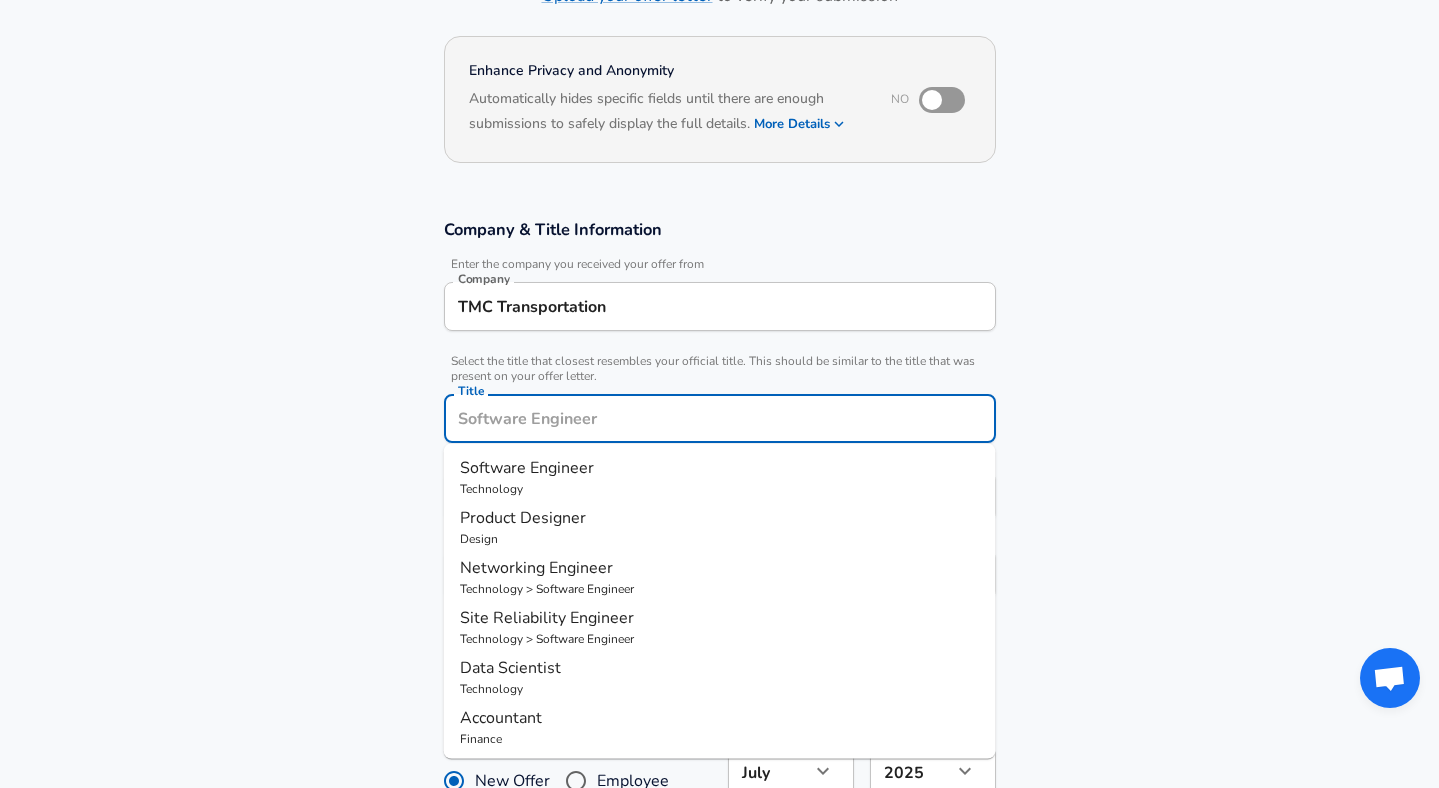 click on "Title" at bounding box center (720, 418) 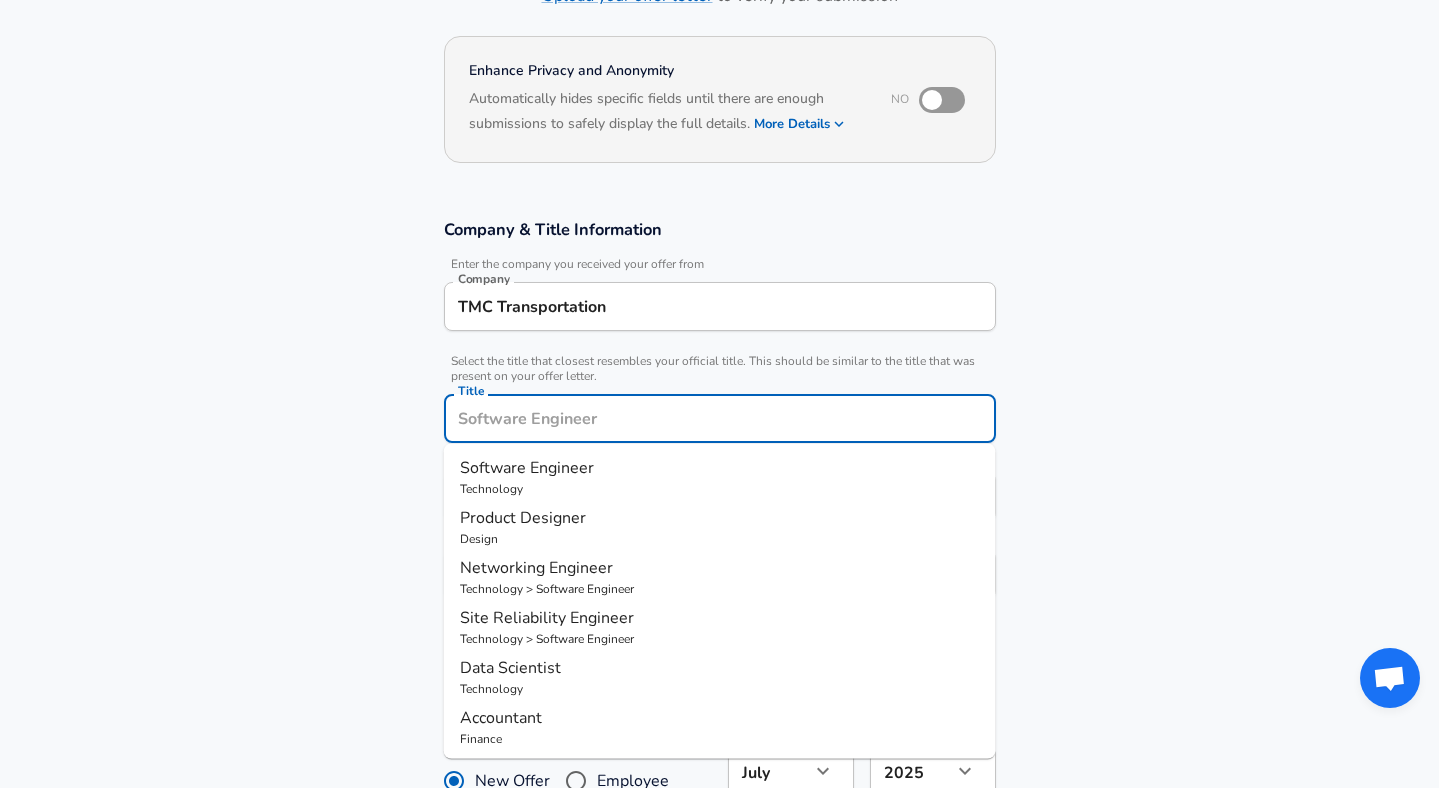 click on "Software Engineer" at bounding box center (720, 468) 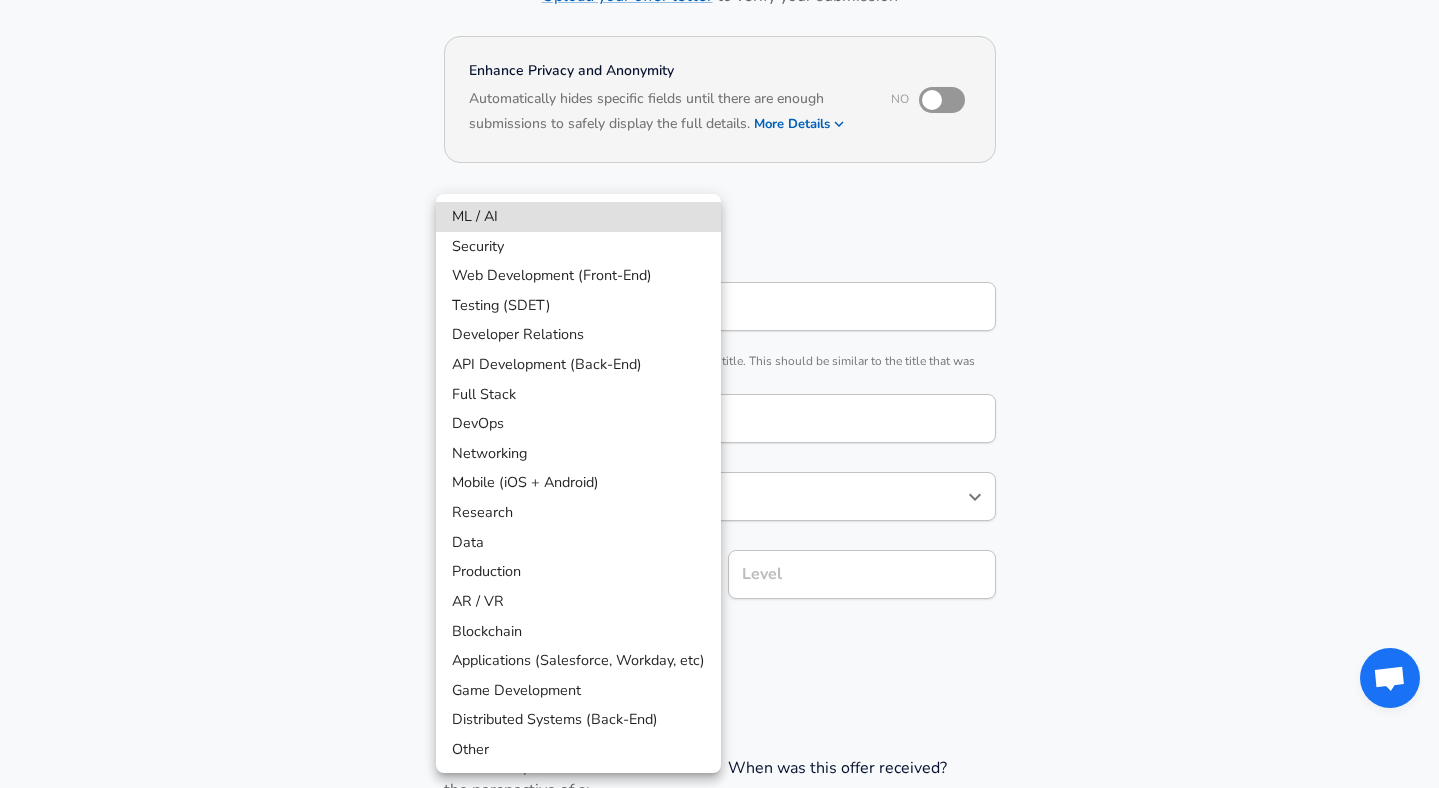 click on "Restart Add Your Salary Upload your offer letter   to verify your submission Enhance Privacy and Anonymity No Automatically hides specific fields until there are enough submissions to safely display the full details.   More Details Based on your submission and the data points that we have already collected, we will automatically hide and anonymize specific fields if there aren't enough data points to remain sufficiently anonymous. Company & Title Information   Enter the company you received your offer from Company TMC Transportation Company   Select the title that closest resembles your official title. This should be similar to the title that was present on your offer letter. Title Software Engineer Title Job Family Software Engineer Job Family   Select a Specialization that best fits your role. If you can't find one, select 'Other' to enter a custom specialization Select Specialization ​ Select Specialization Level Level Work Experience and Location These compensation details are from the perspective of a:" at bounding box center (719, 233) 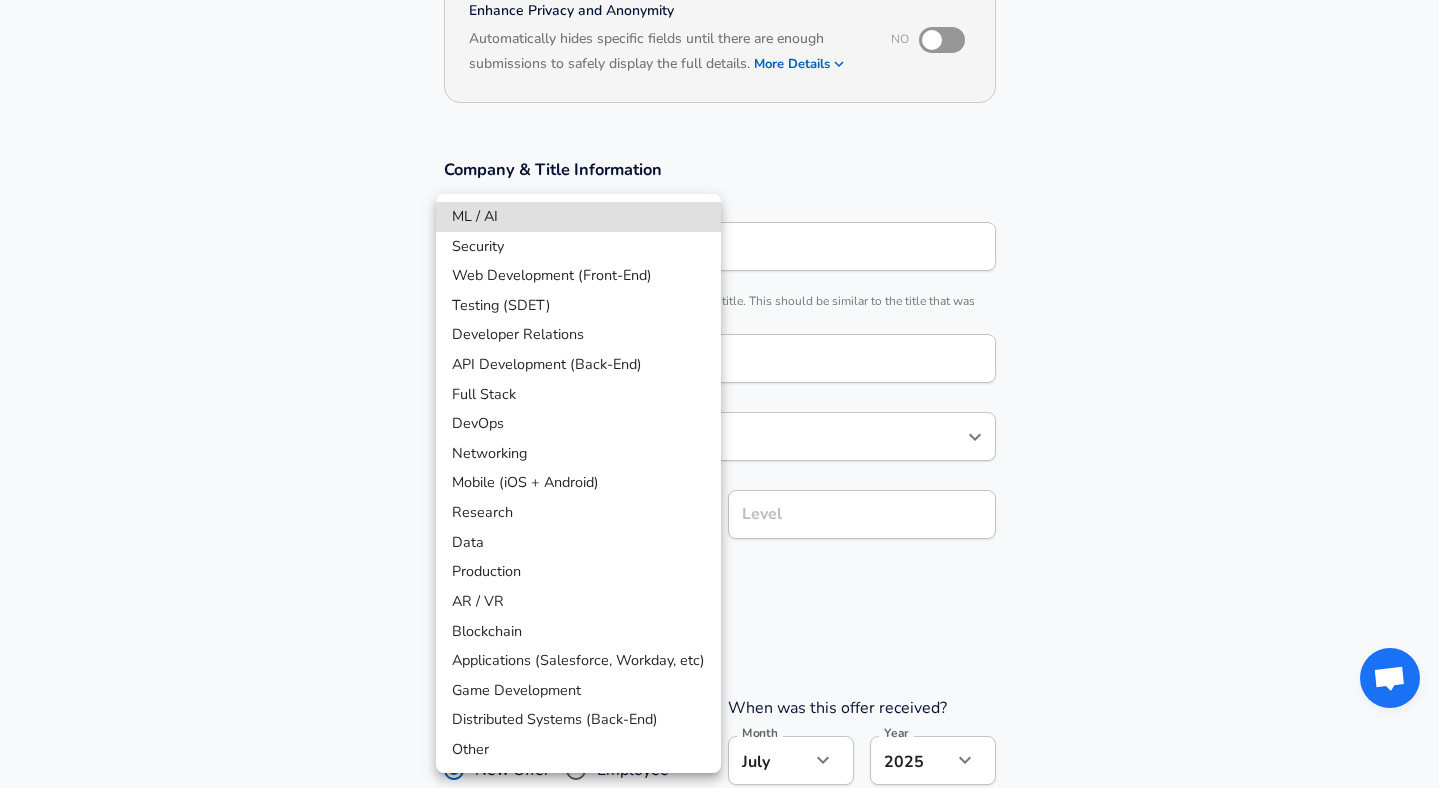 click on "Full Stack" at bounding box center (578, 395) 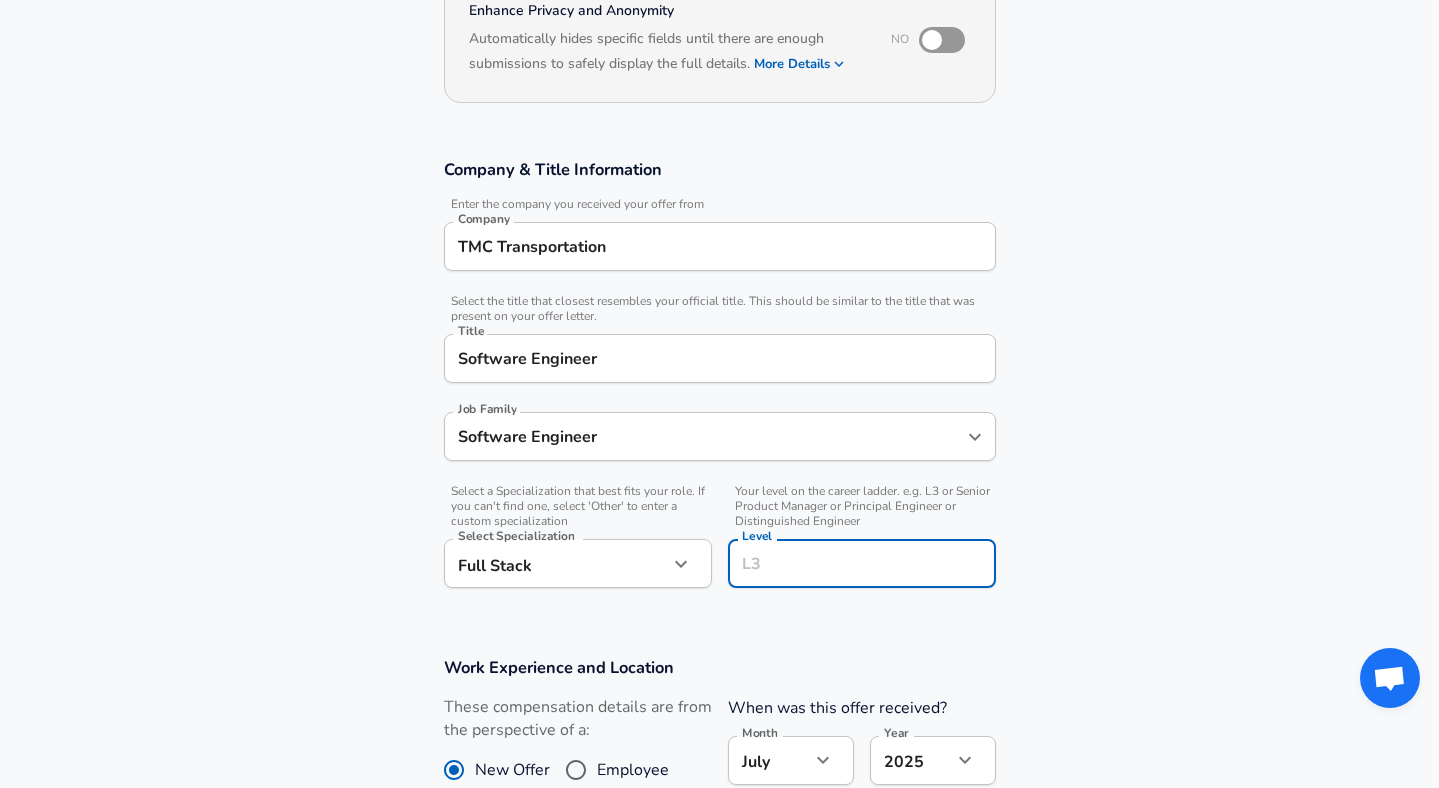 scroll, scrollTop: 261, scrollLeft: 0, axis: vertical 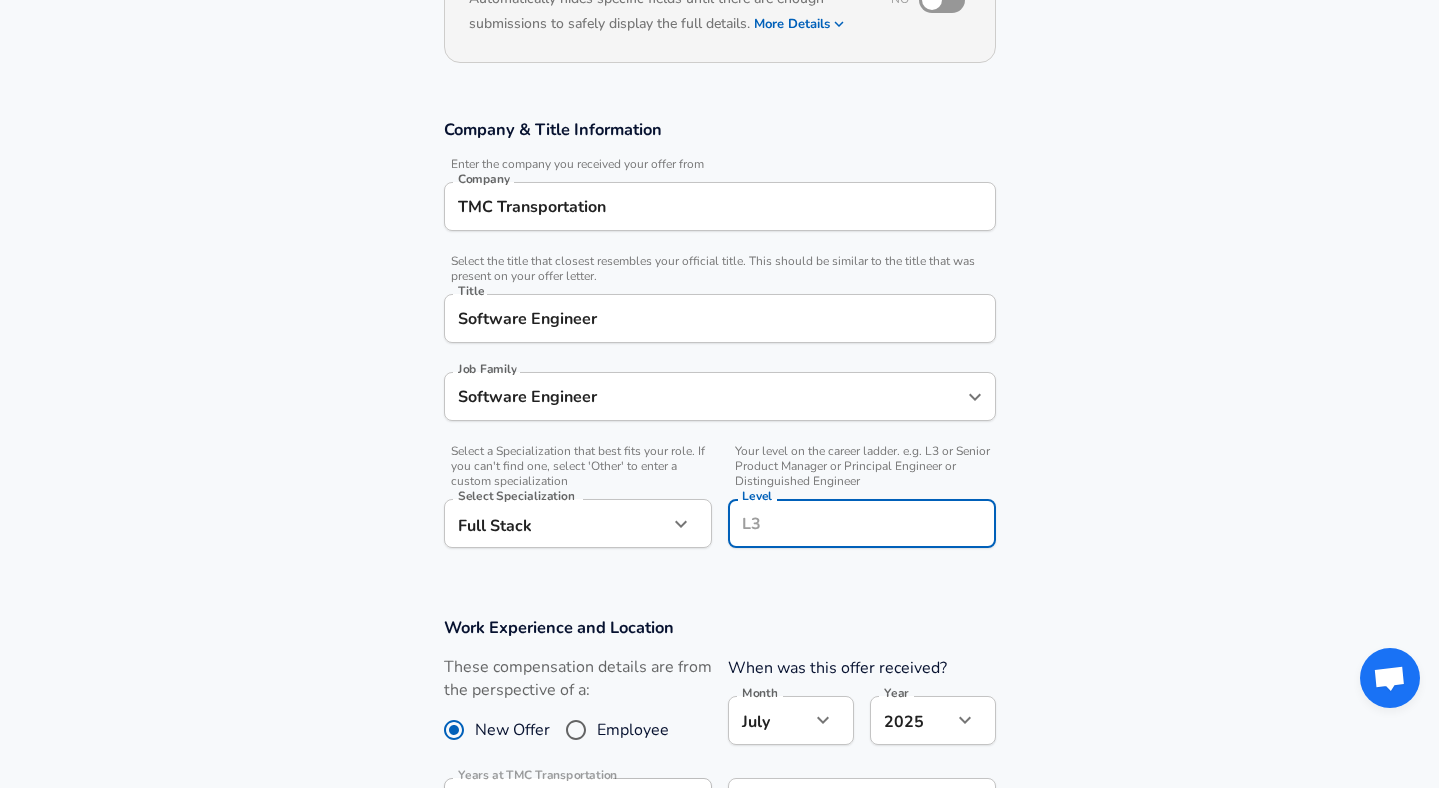click on "Level" at bounding box center (862, 523) 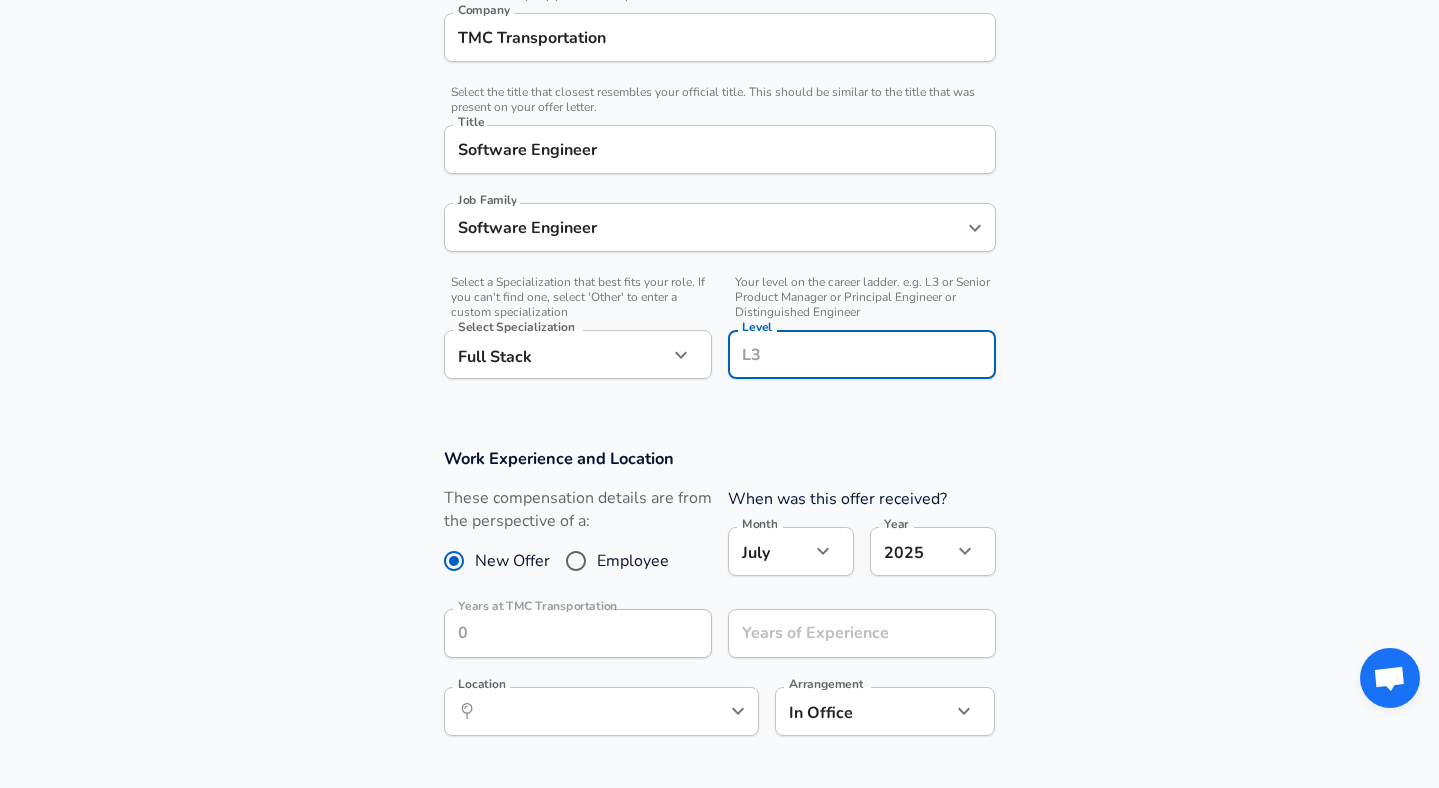 scroll, scrollTop: 444, scrollLeft: 0, axis: vertical 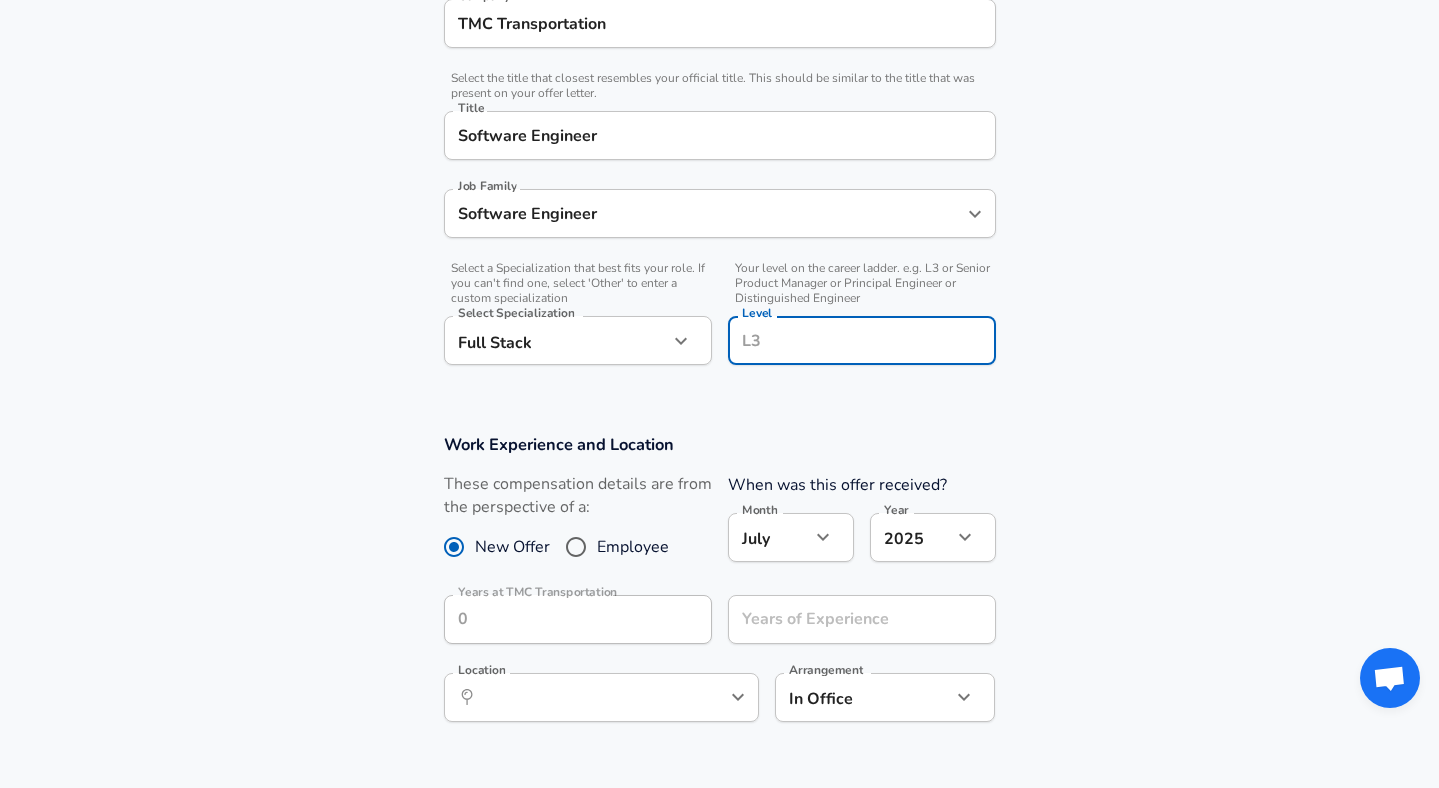 click on "Company & Title Information   Enter the company you received your offer from Company TMC Transportation Company   Select the title that closest resembles your official title. This should be similar to the title that was present on your offer letter. Title Software Engineer Title Job Family Software Engineer Job Family   Select a Specialization that best fits your role. If you can't find one, select 'Other' to enter a custom specialization Select Specialization Full Stack Full Stack Select Specialization   Your level on the career ladder. e.g. L3 or Senior Product Manager or Principal Engineer or Distinguished Engineer Level Level" at bounding box center [719, 161] 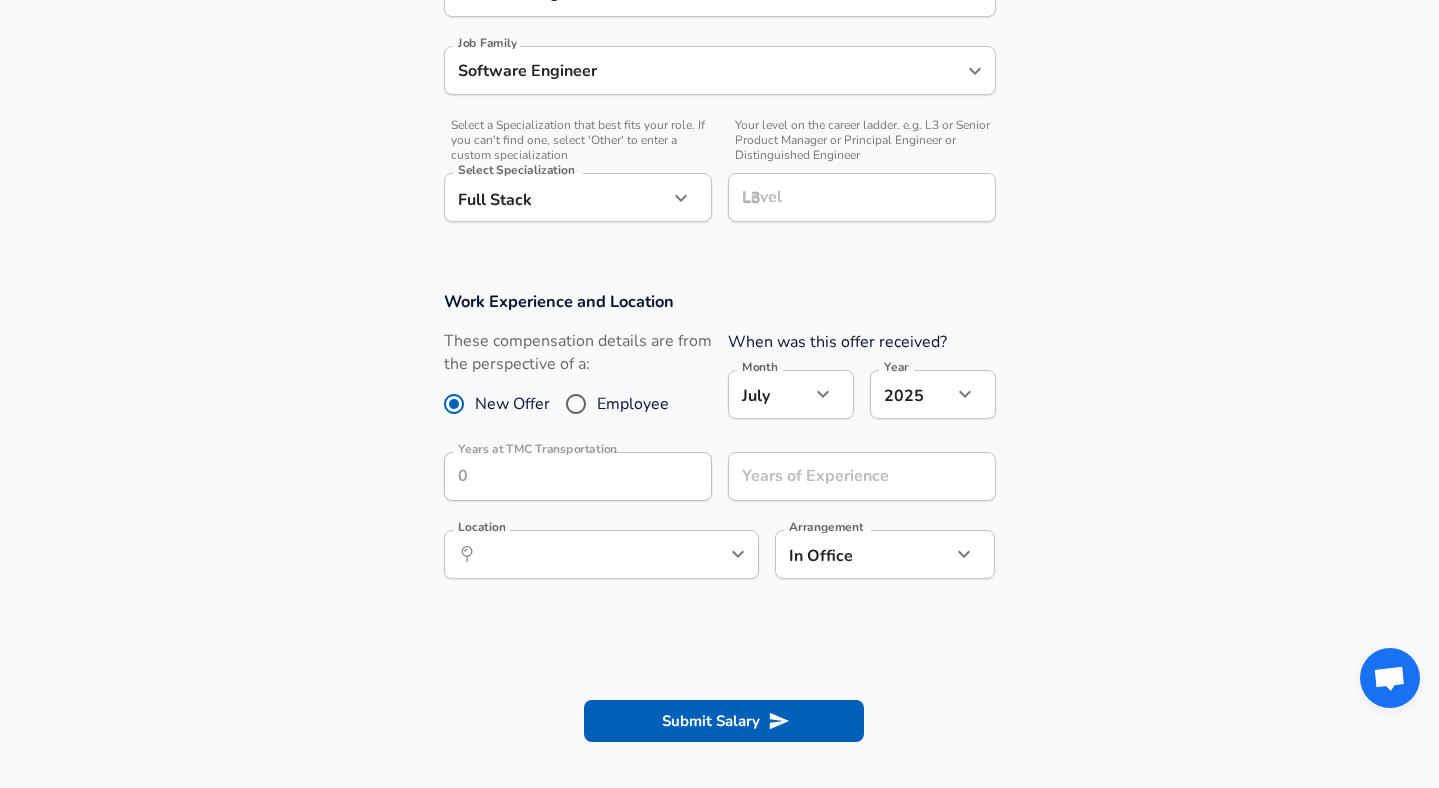 scroll, scrollTop: 588, scrollLeft: 0, axis: vertical 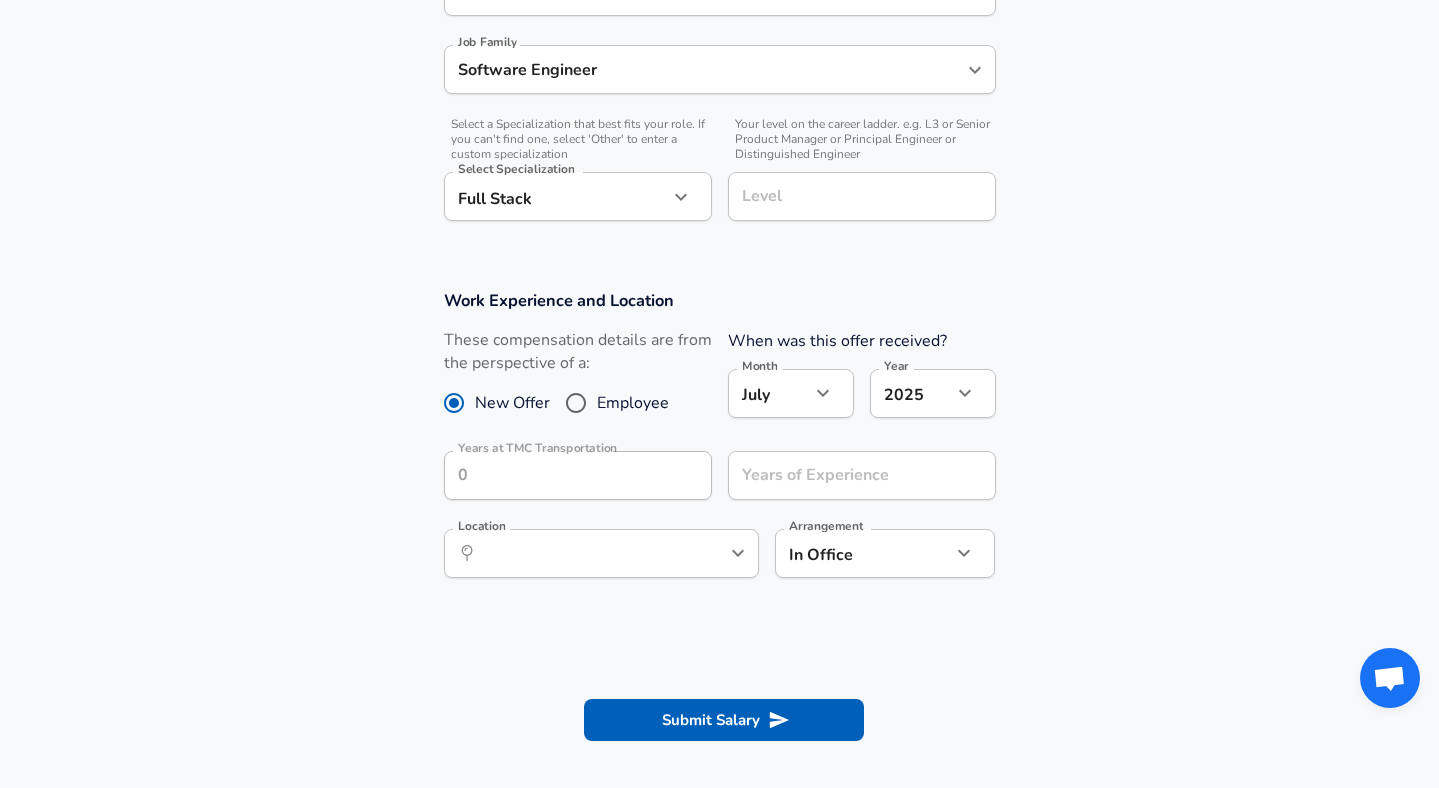 click on "Employee" at bounding box center [633, 403] 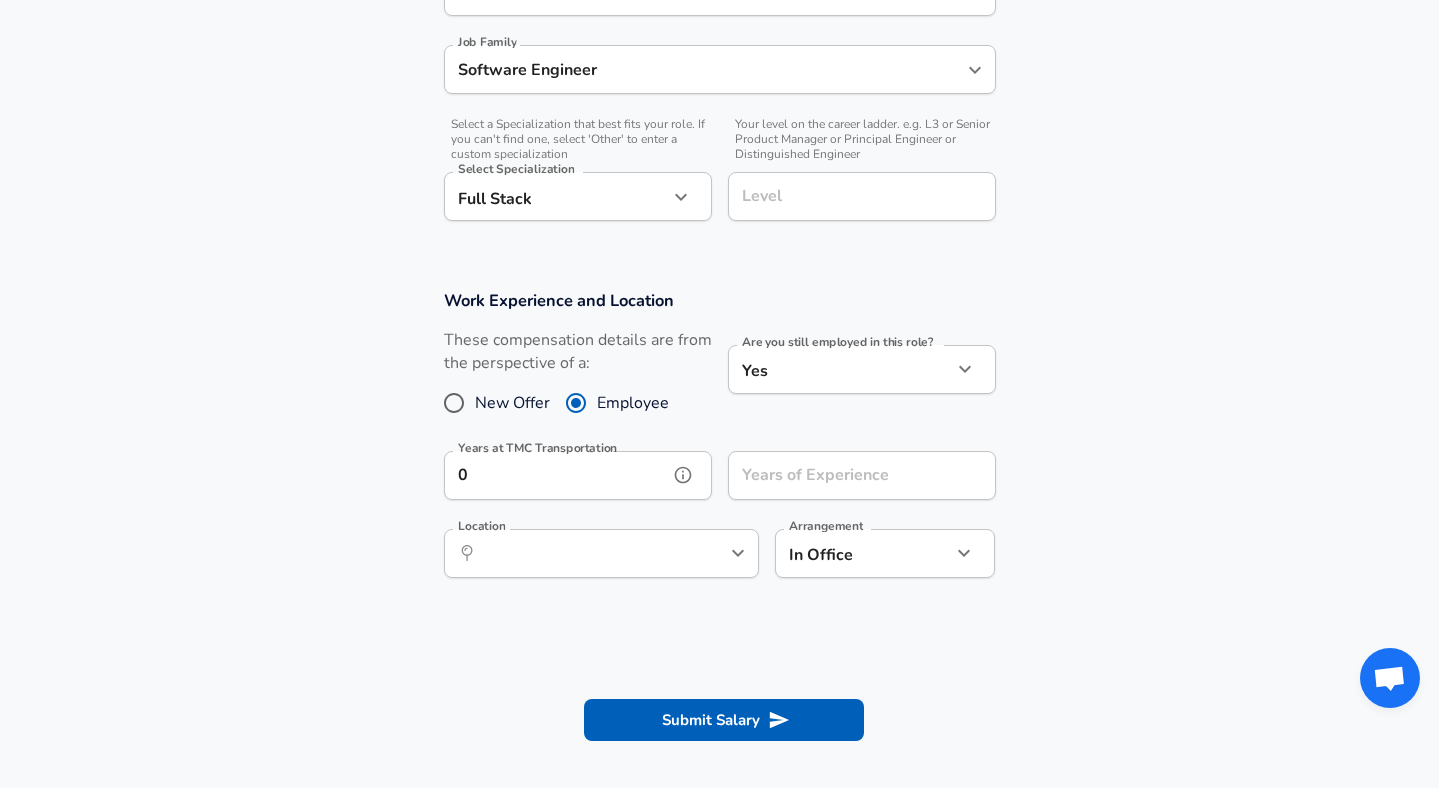 click on "0" at bounding box center [556, 475] 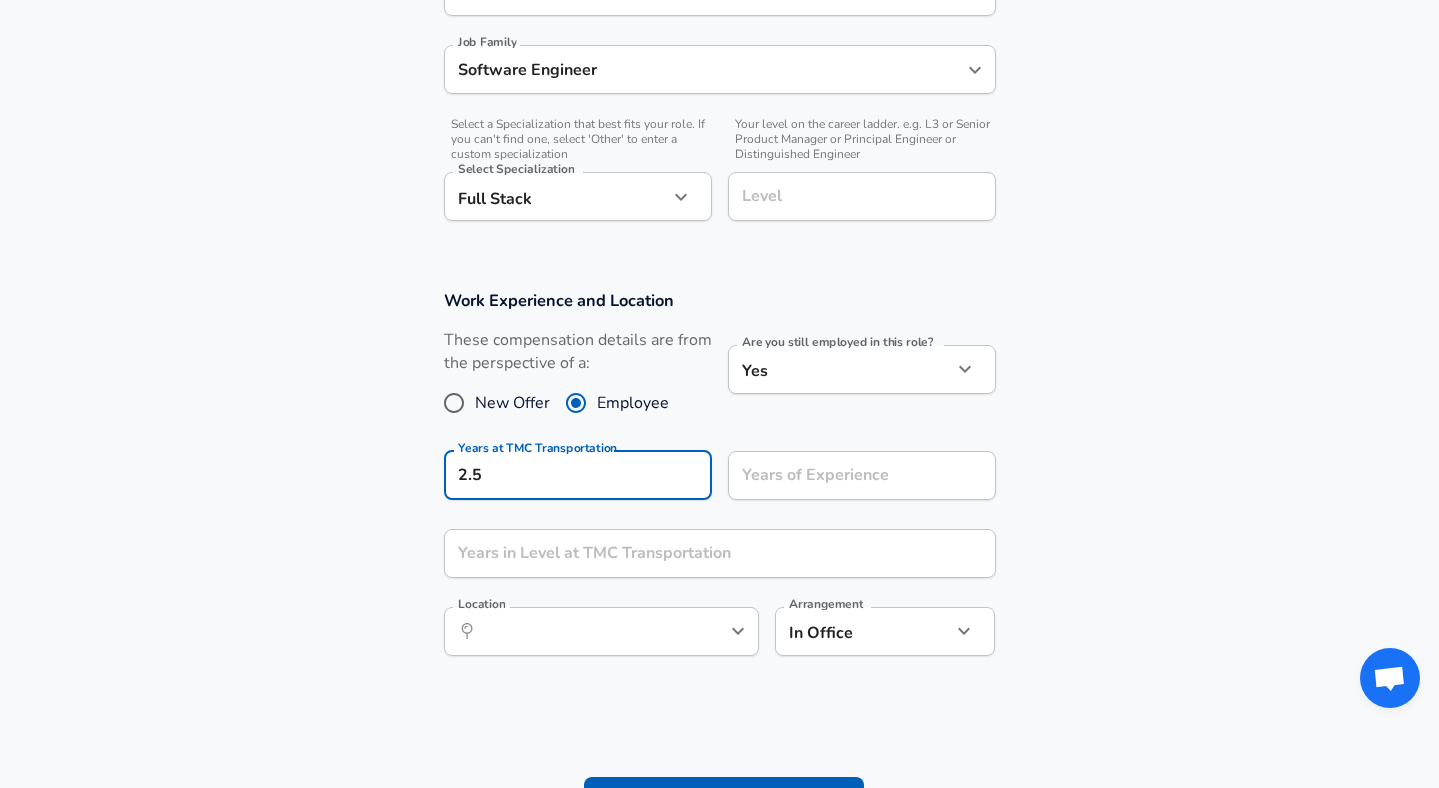 click on "Work Experience and Location These compensation details are from the perspective of a: New Offer Employee Are you still employed in this role? Yes yes Are you still employed in this role? Years at TMC Transportation 2.5 Years at TMC Transportation Years of Experience Years of Experience Years in Level at TMC Transportation Years in Level at TMC Transportation Location ​ Location Arrangement In Office office Arrangement" at bounding box center (719, 483) 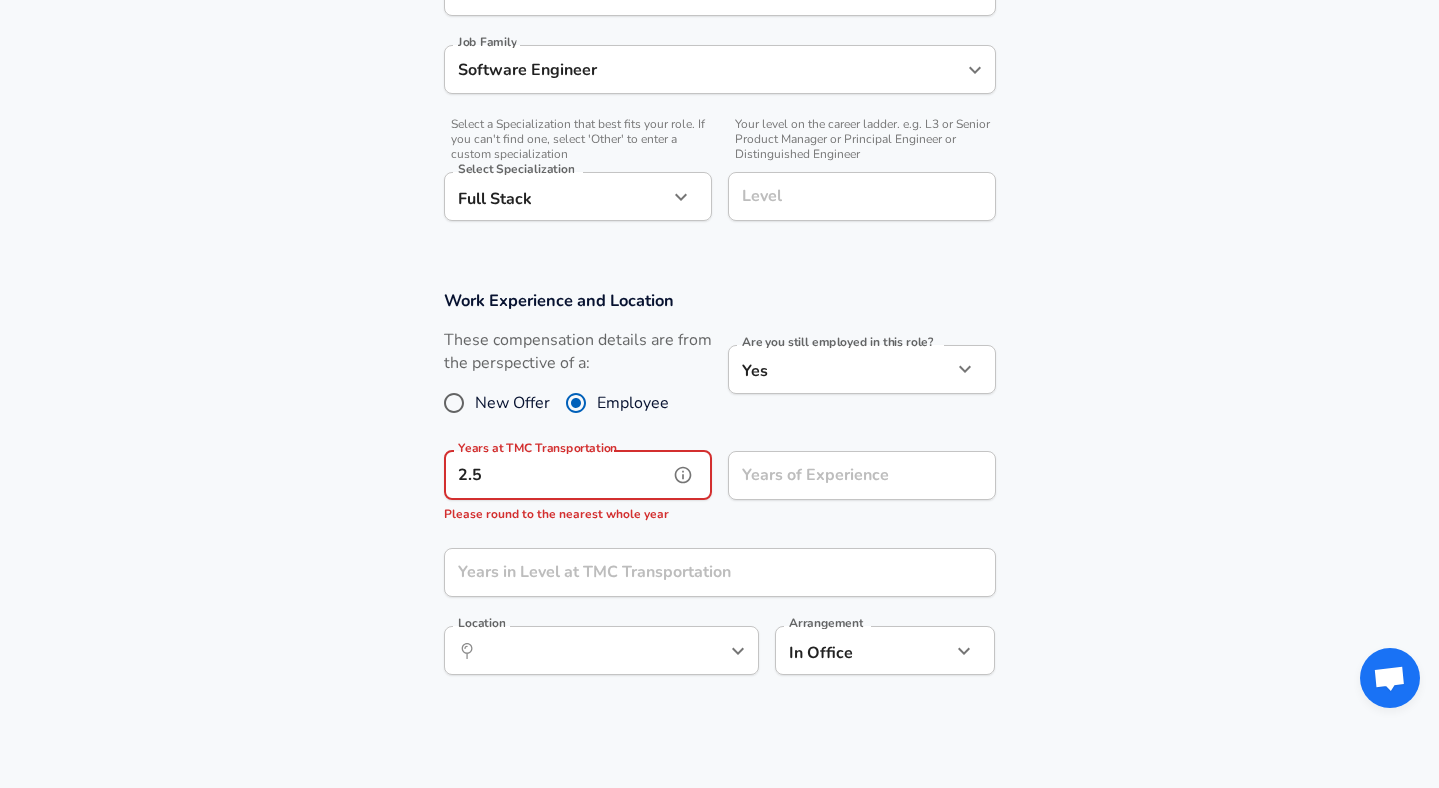 click on "2.5" at bounding box center (556, 475) 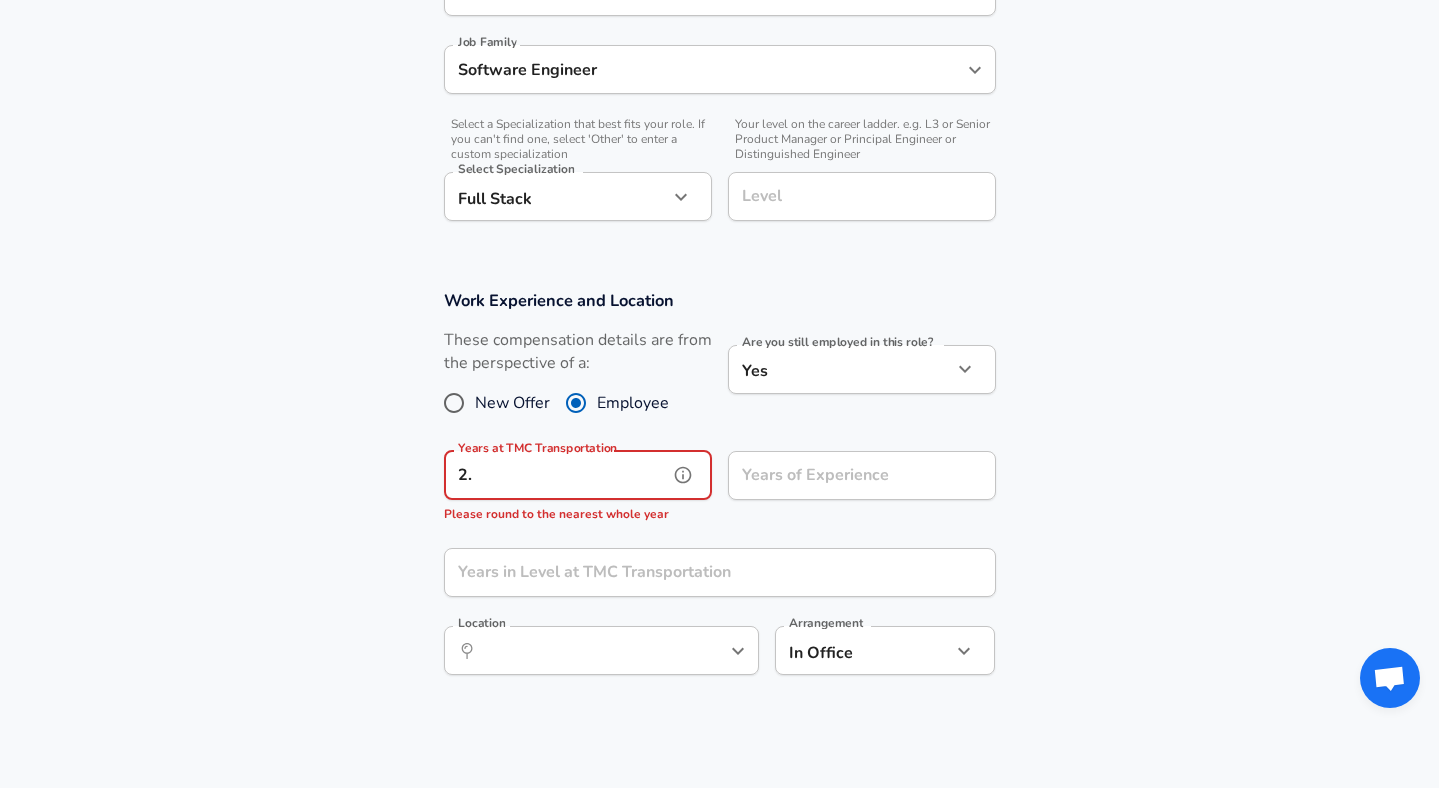 type on "2" 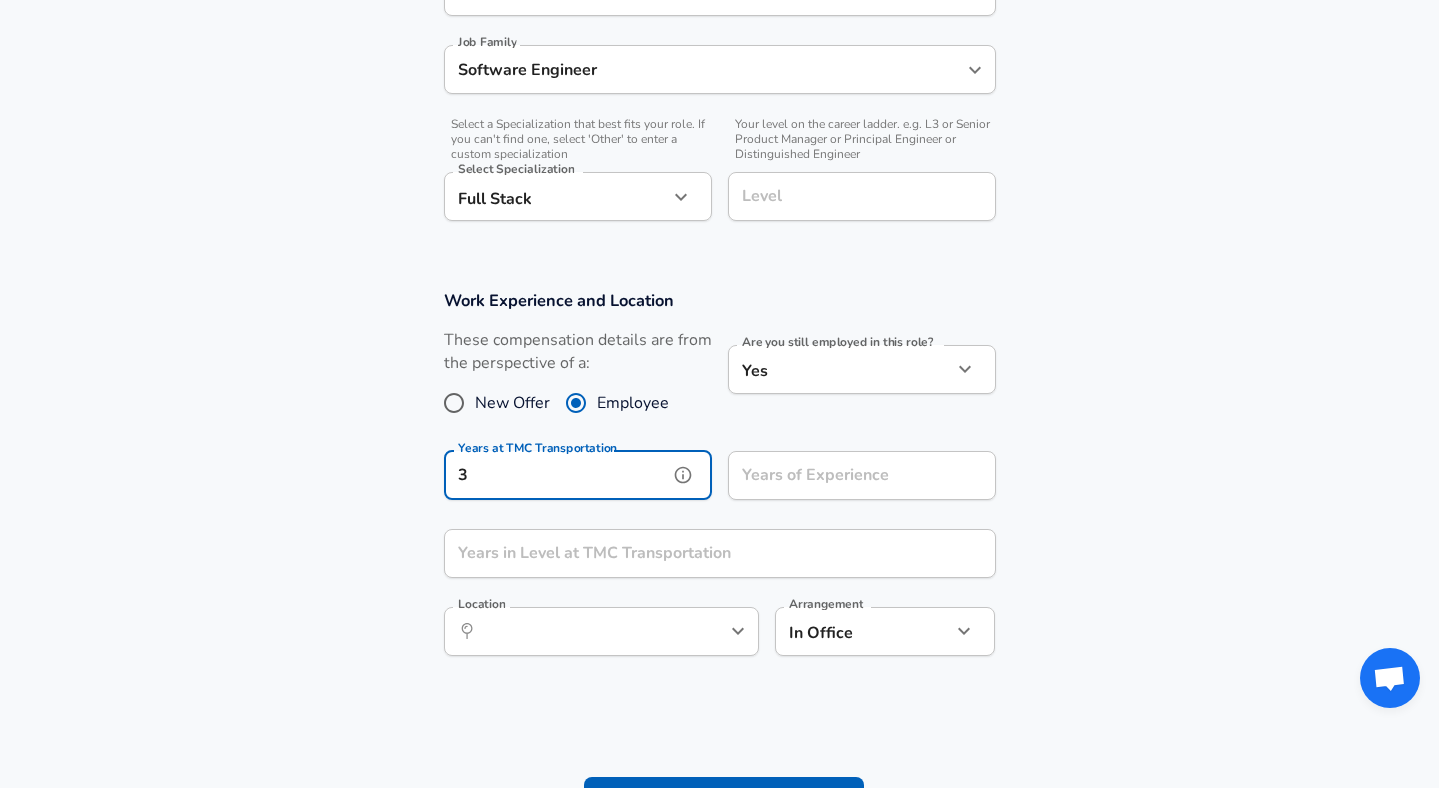 type on "3" 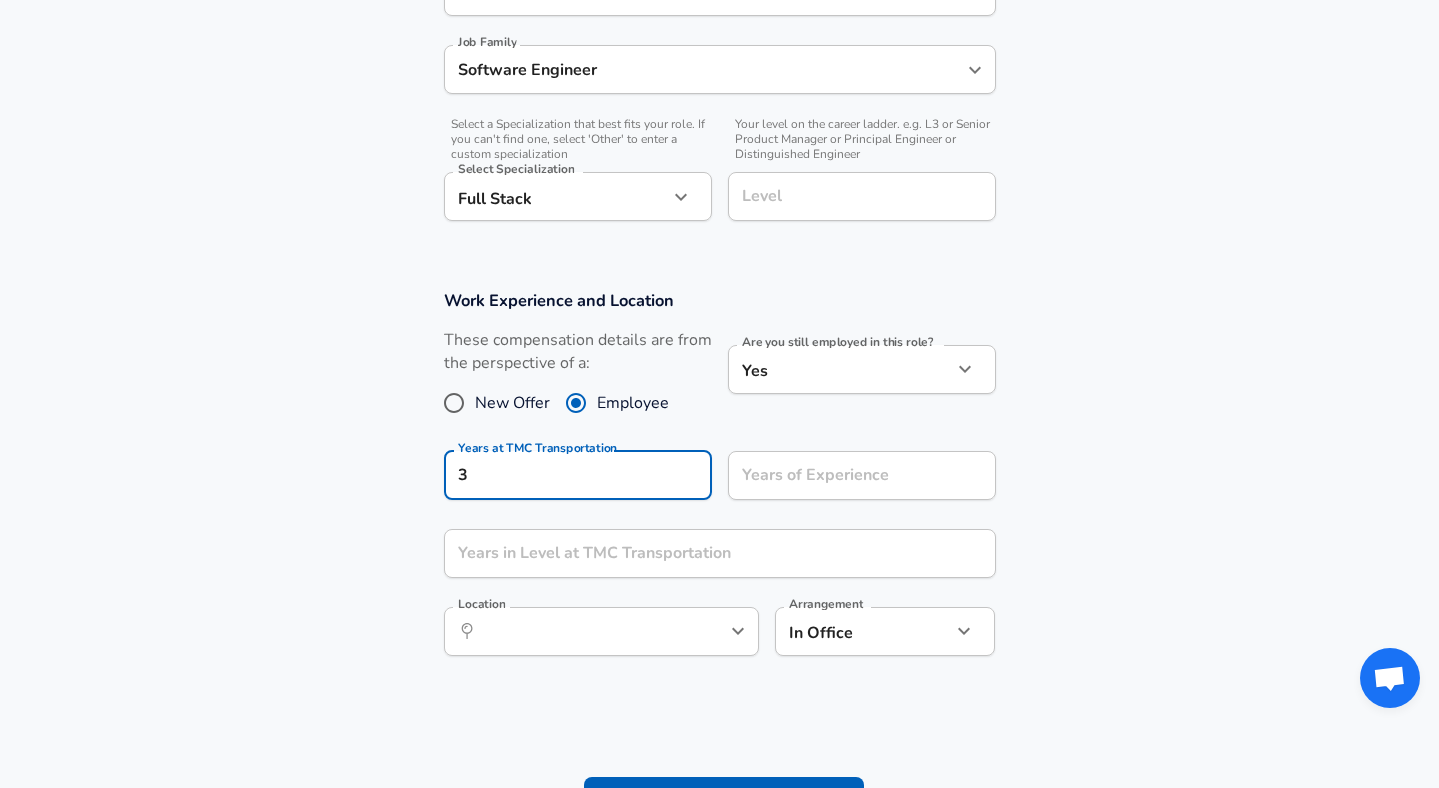 click on "Work Experience and Location These compensation details are from the perspective of a: New Offer Employee Are you still employed in this role? Yes yes Are you still employed in this role? Years at TMC Transportation 3 Years at TMC Transportation Years of Experience Years of Experience Years in Level at TMC Transportation Years in Level at TMC Transportation Location ​ Location Arrangement In Office office Arrangement" at bounding box center (720, 479) 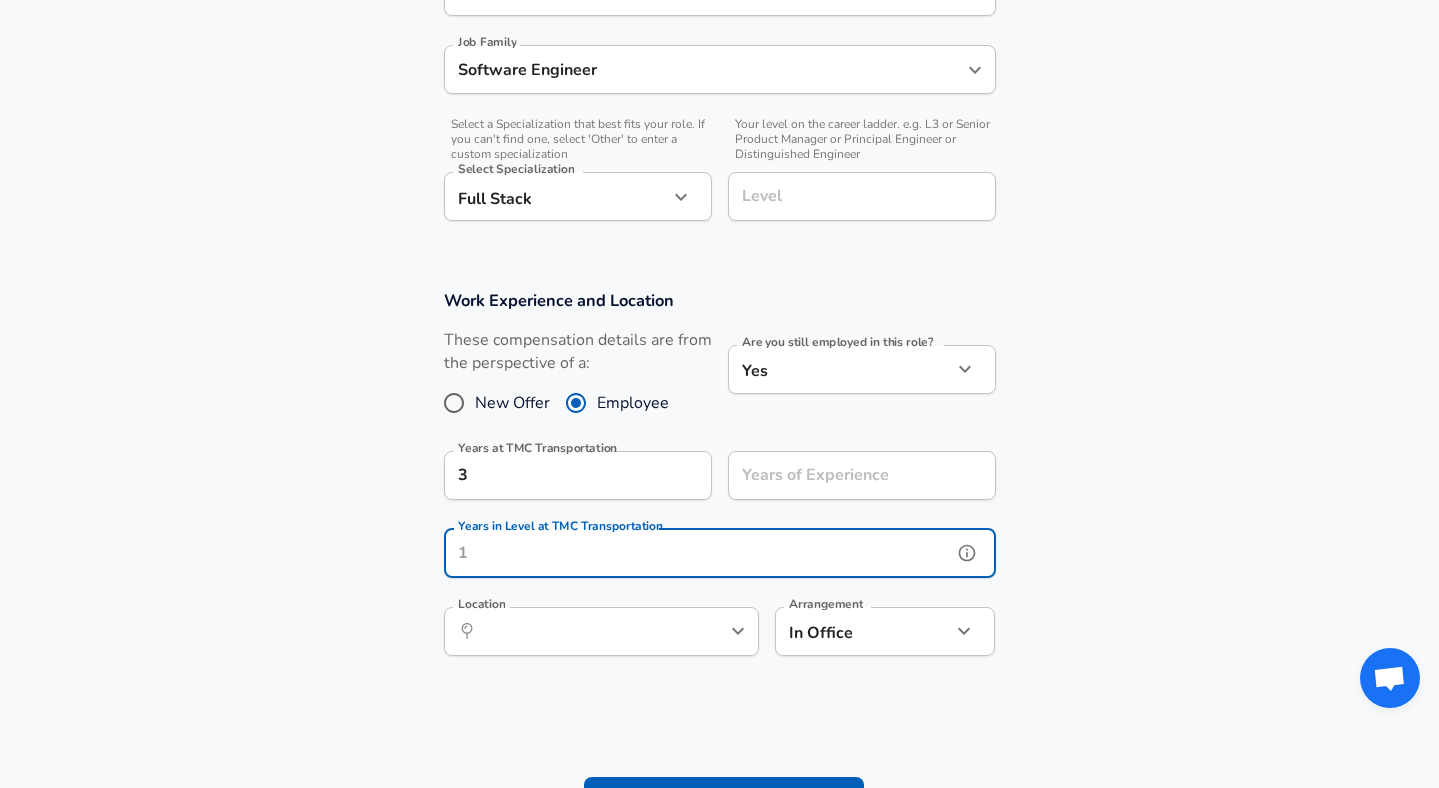 click on "Years in Level at TMC Transportation" at bounding box center [698, 553] 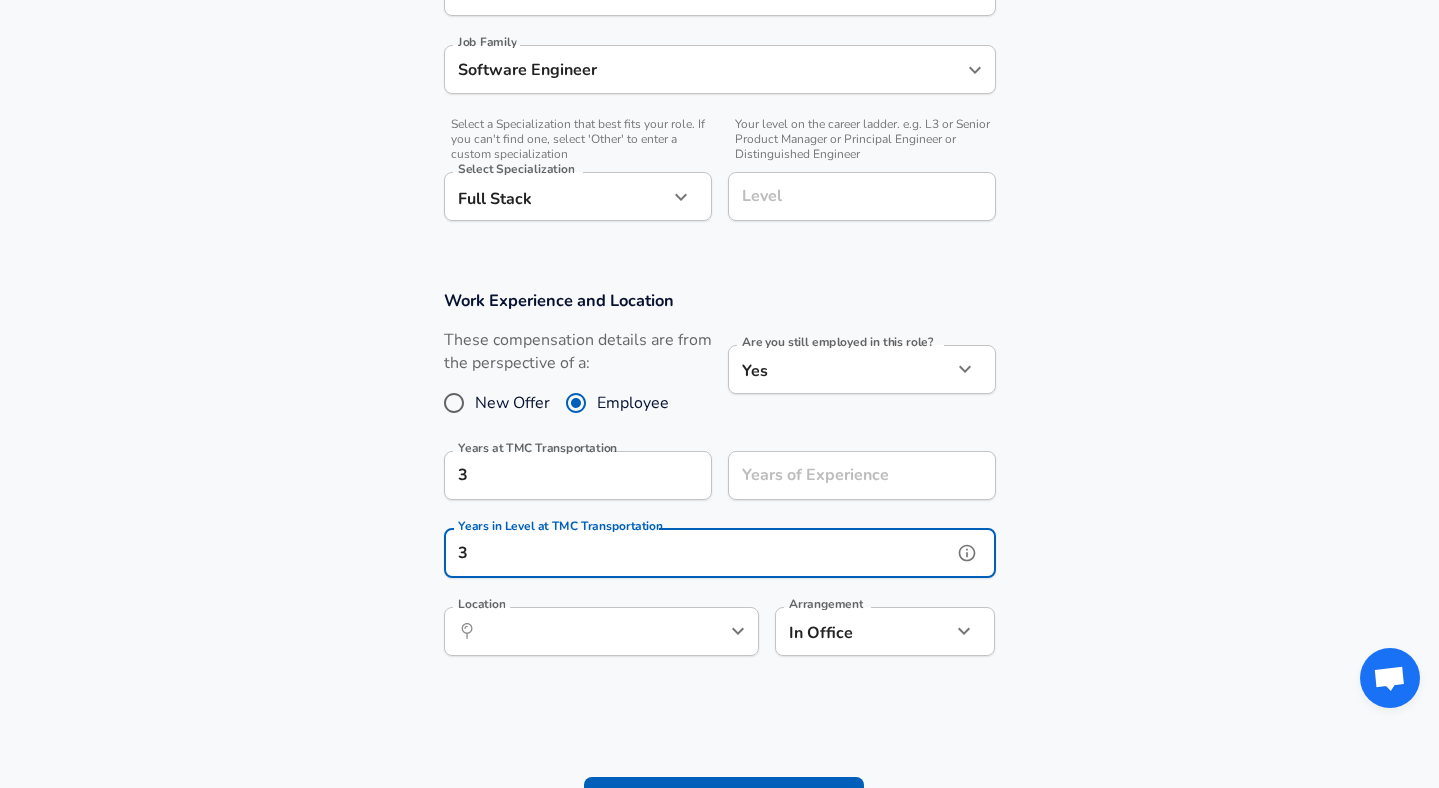 type on "3" 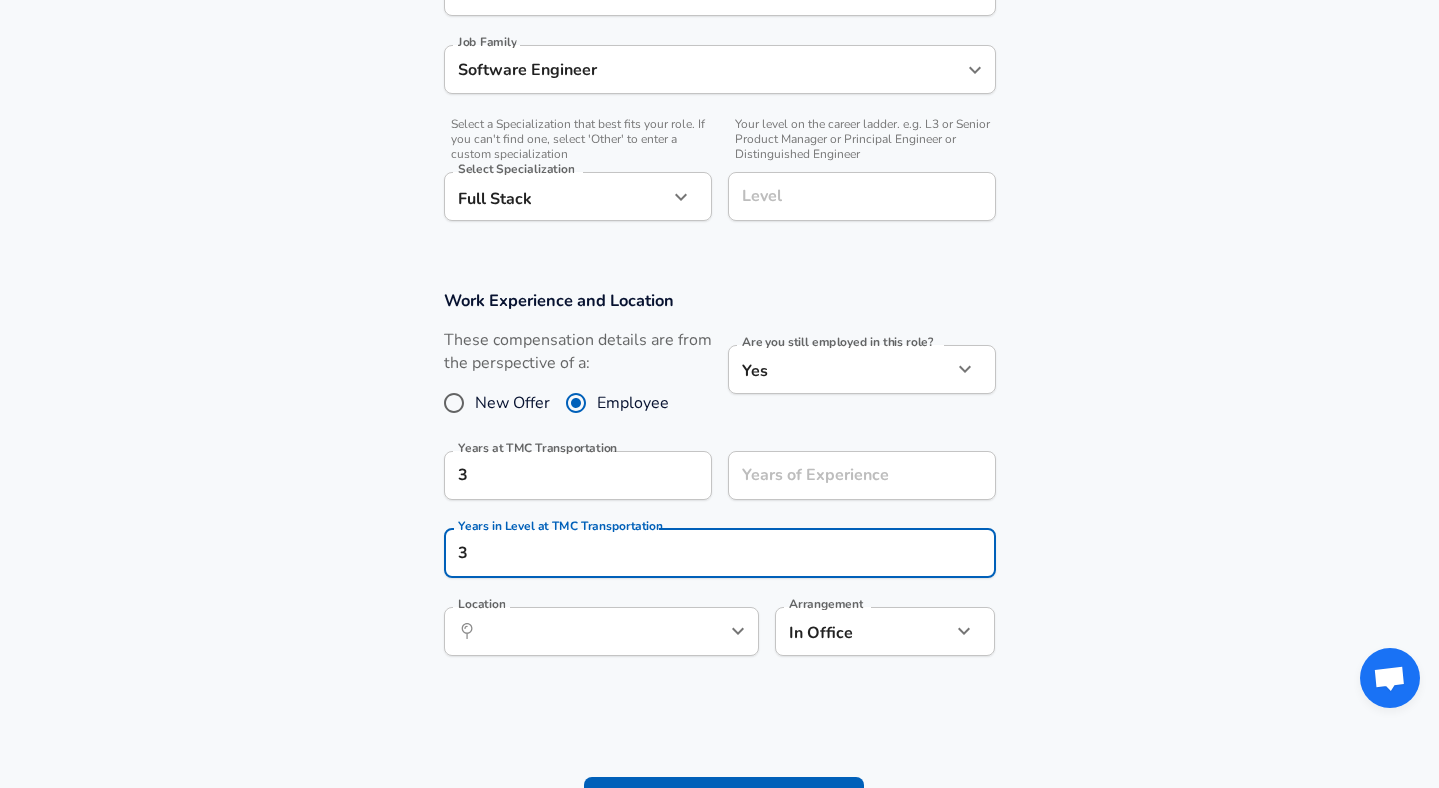 click on "Work Experience and Location These compensation details are from the perspective of a: New Offer Employee Are you still employed in this role? Yes yes Are you still employed in this role? Years at TMC Transportation 3 Years at TMC Transportation Years of Experience Years of Experience Years in Level at TMC Transportation 3 Years in Level at TMC Transportation Location ​ Location Arrangement In Office office Arrangement" at bounding box center (719, 483) 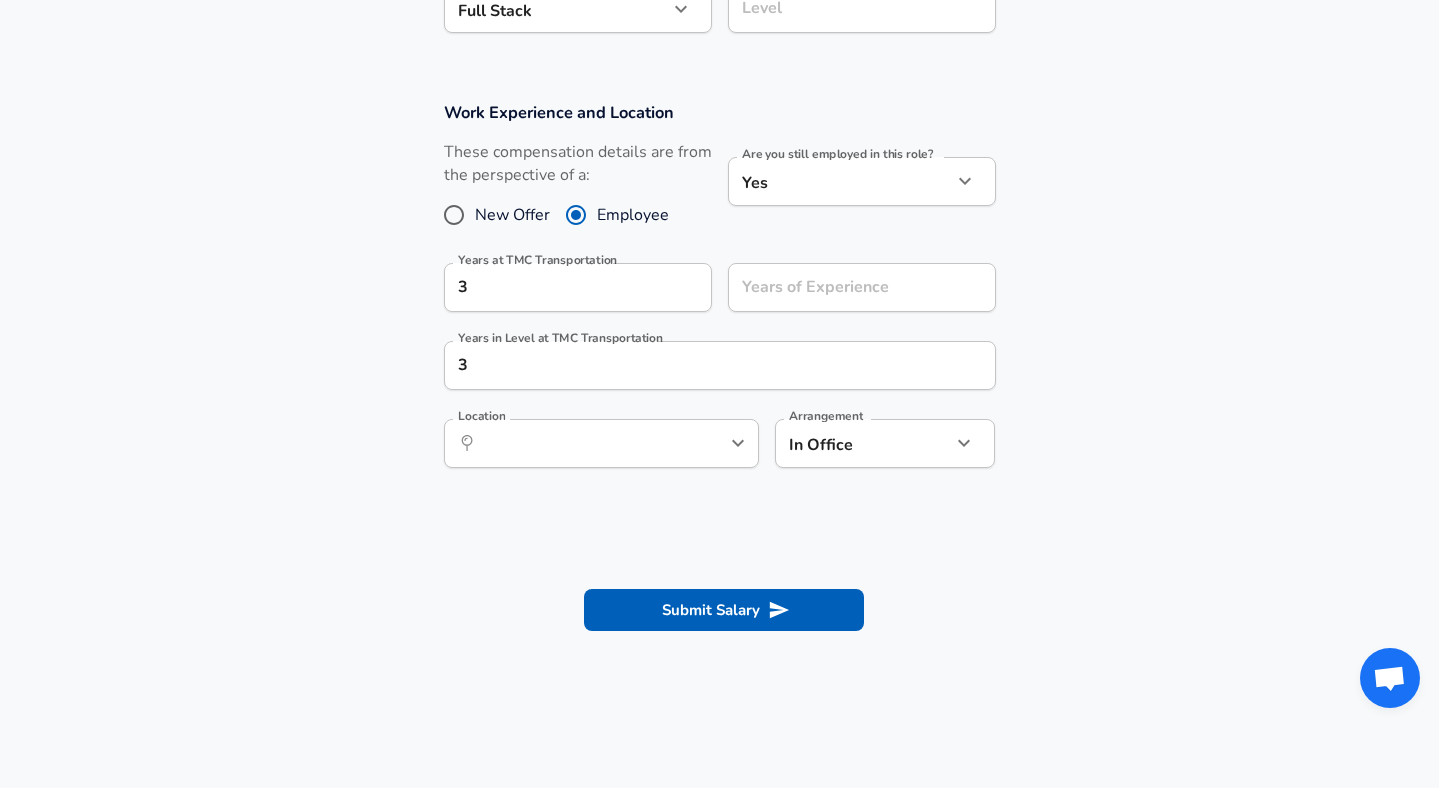 scroll, scrollTop: 892, scrollLeft: 0, axis: vertical 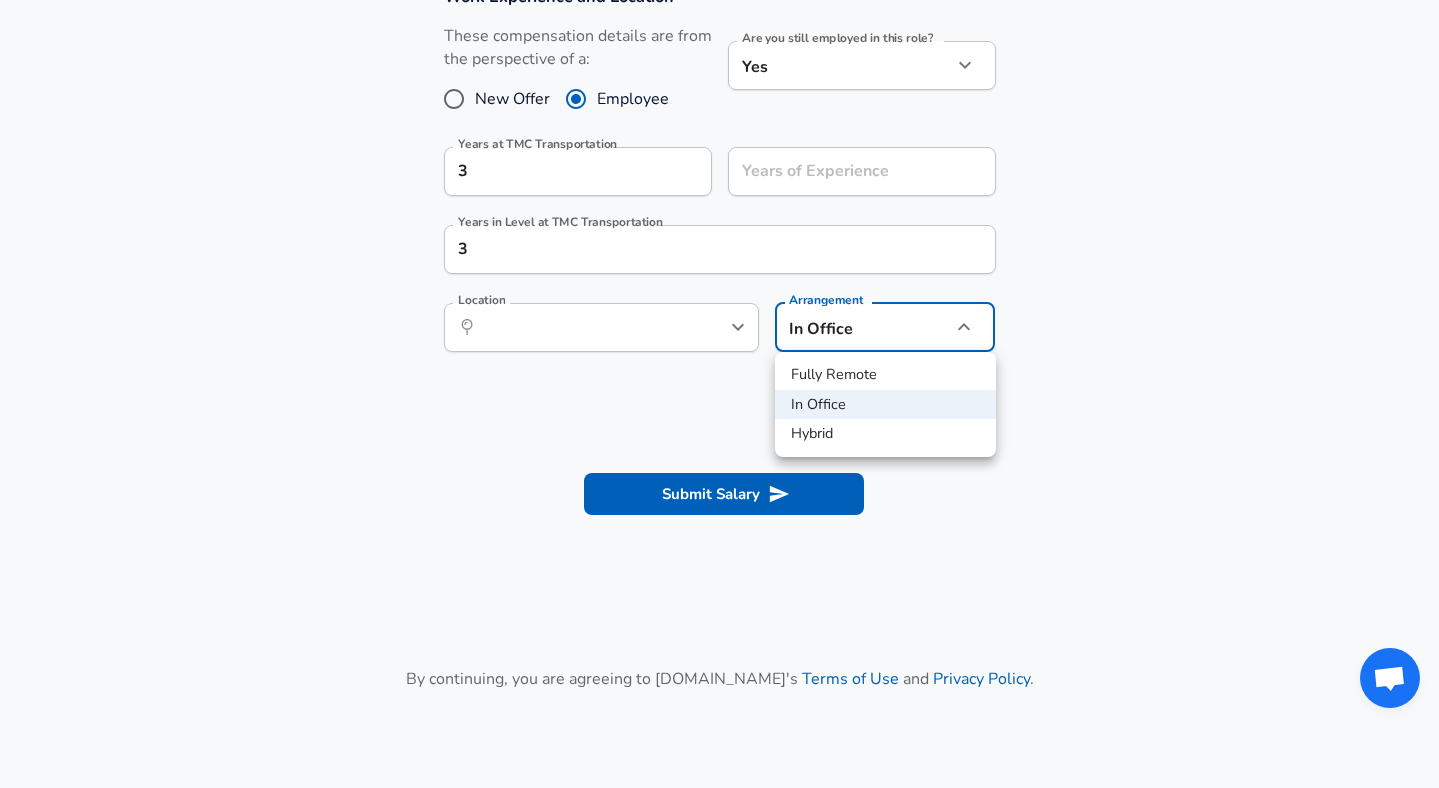 click on "Restart Add Your Salary Upload your offer letter   to verify your submission Enhance Privacy and Anonymity No Automatically hides specific fields until there are enough submissions to safely display the full details.   More Details Based on your submission and the data points that we have already collected, we will automatically hide and anonymize specific fields if there aren't enough data points to remain sufficiently anonymous. Company & Title Information   Enter the company you received your offer from Company TMC Transportation Company   Select the title that closest resembles your official title. This should be similar to the title that was present on your offer letter. Title Software Engineer Title Job Family Software Engineer Job Family   Select a Specialization that best fits your role. If you can't find one, select 'Other' to enter a custom specialization Select Specialization Full Stack Full Stack Select Specialization   Level Level Work Experience and Location New Offer Employee Yes yes 3 3 ​" at bounding box center (719, -498) 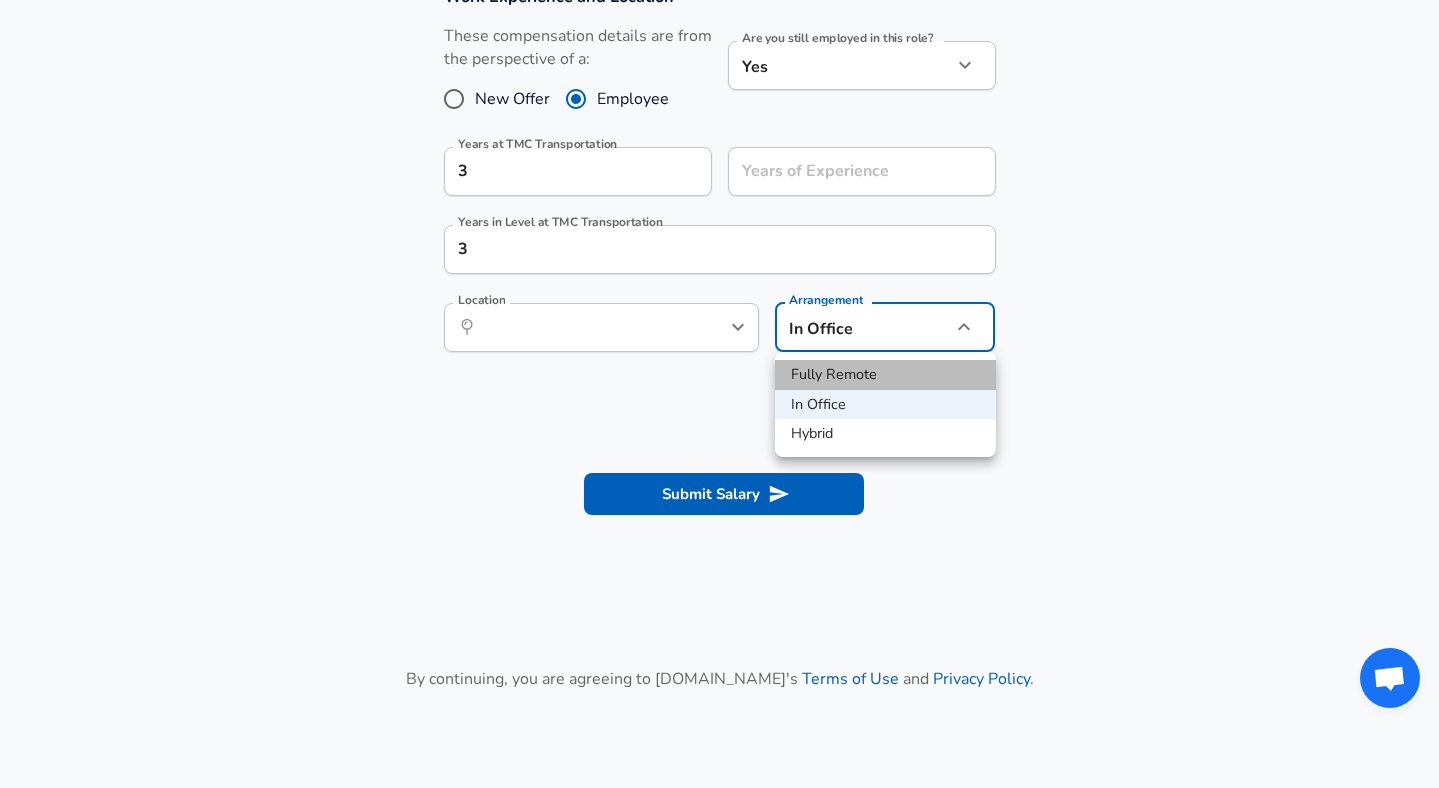 click on "Fully Remote" at bounding box center (885, 375) 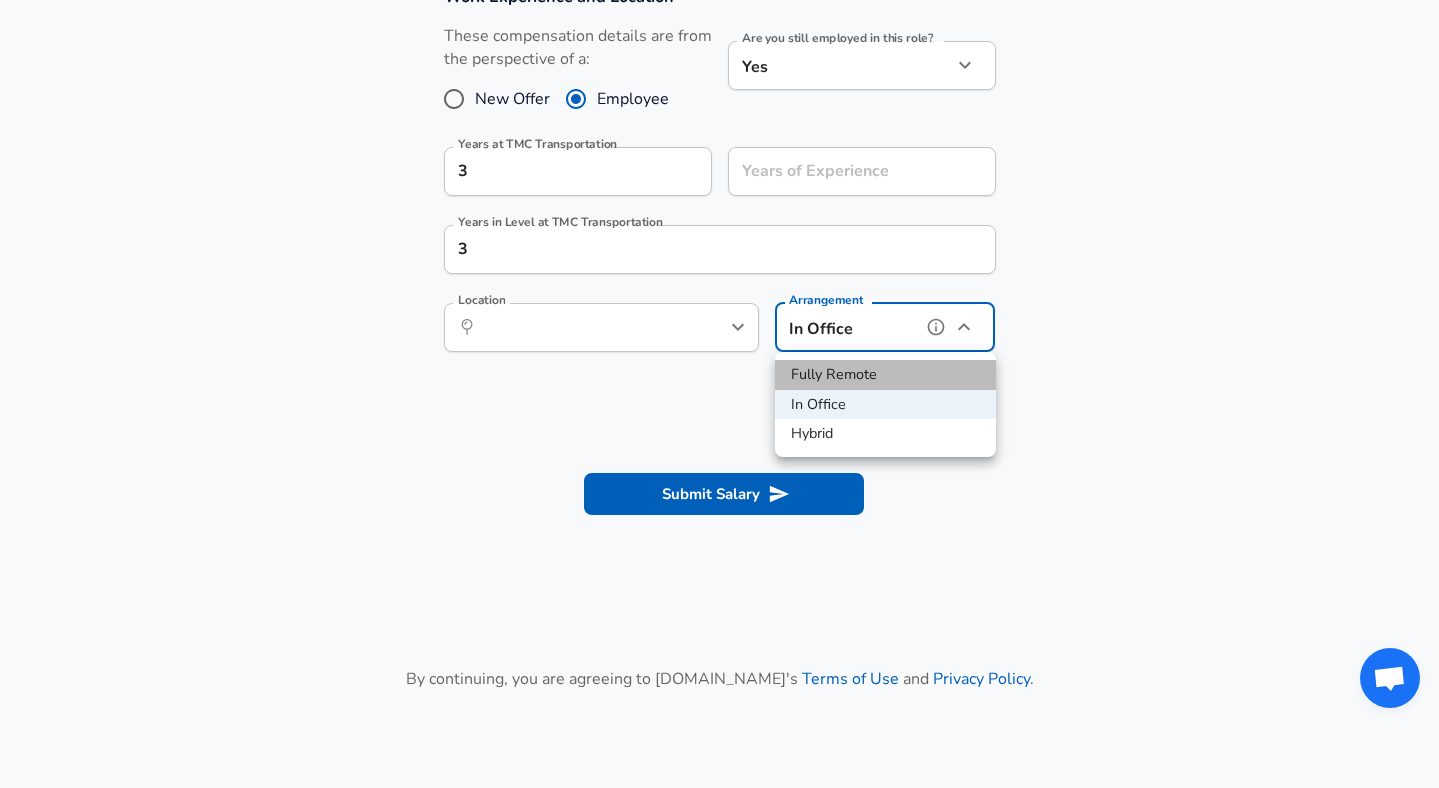 type on "remote" 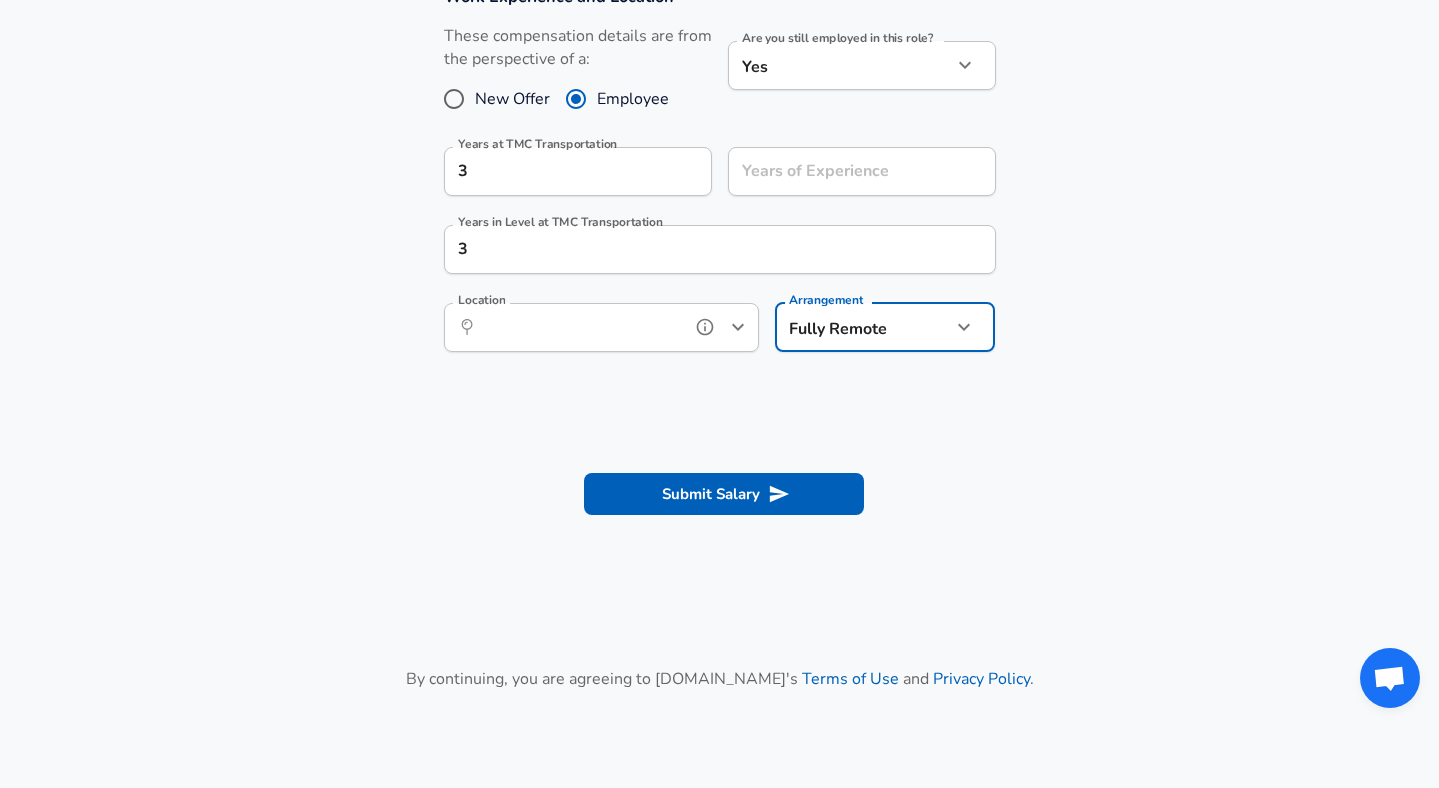 click on "Location" at bounding box center (579, 327) 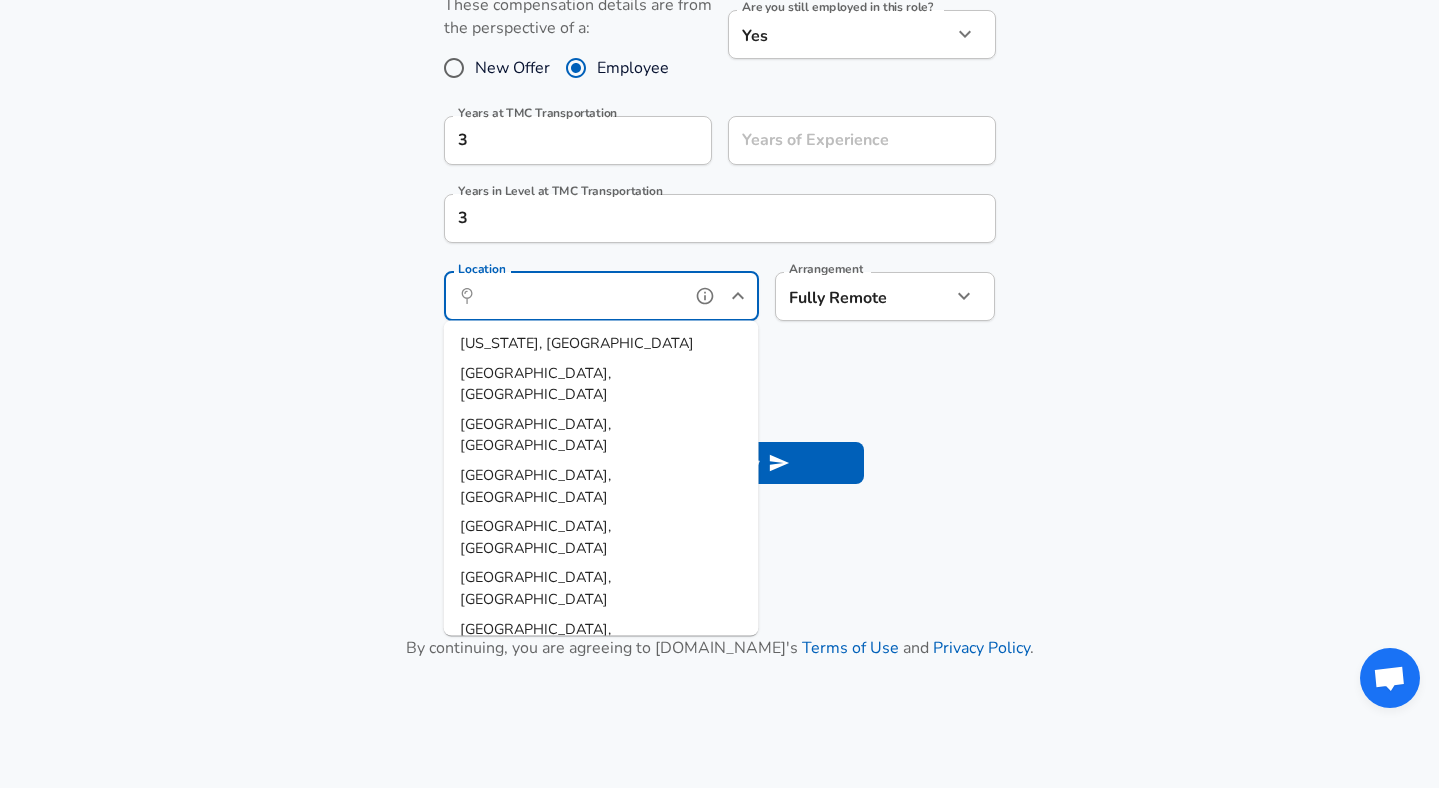 scroll, scrollTop: 924, scrollLeft: 0, axis: vertical 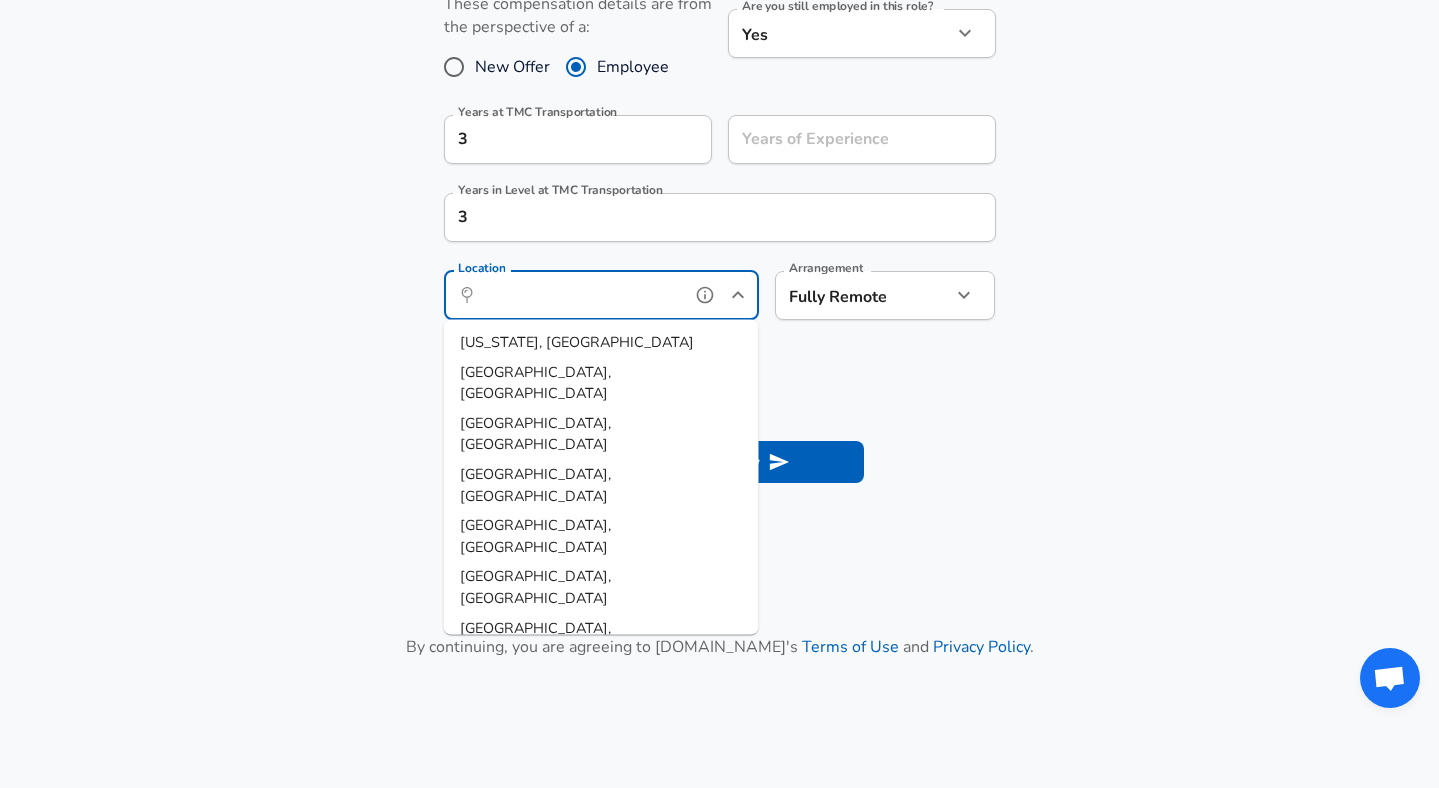 click 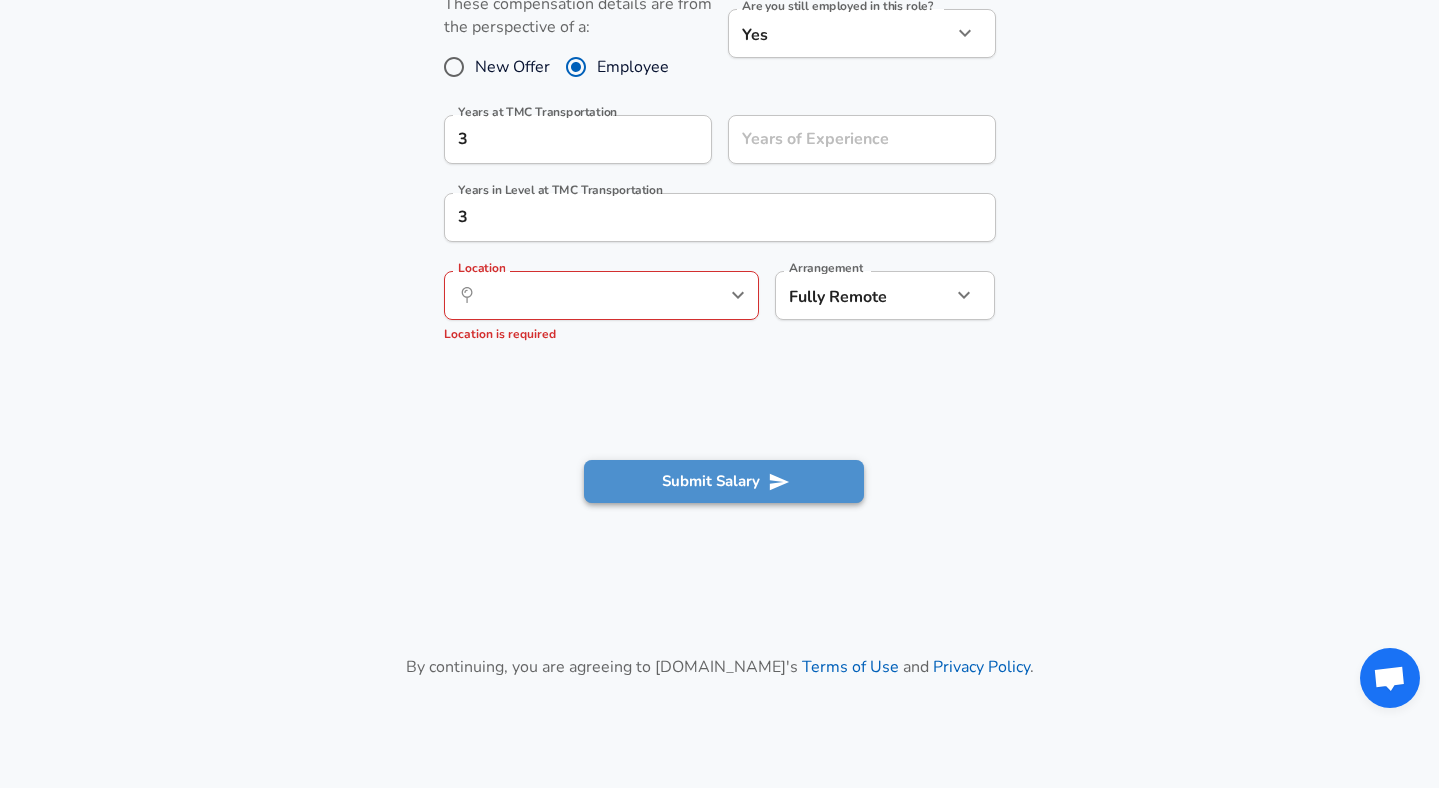 click on "Submit Salary" at bounding box center (724, 481) 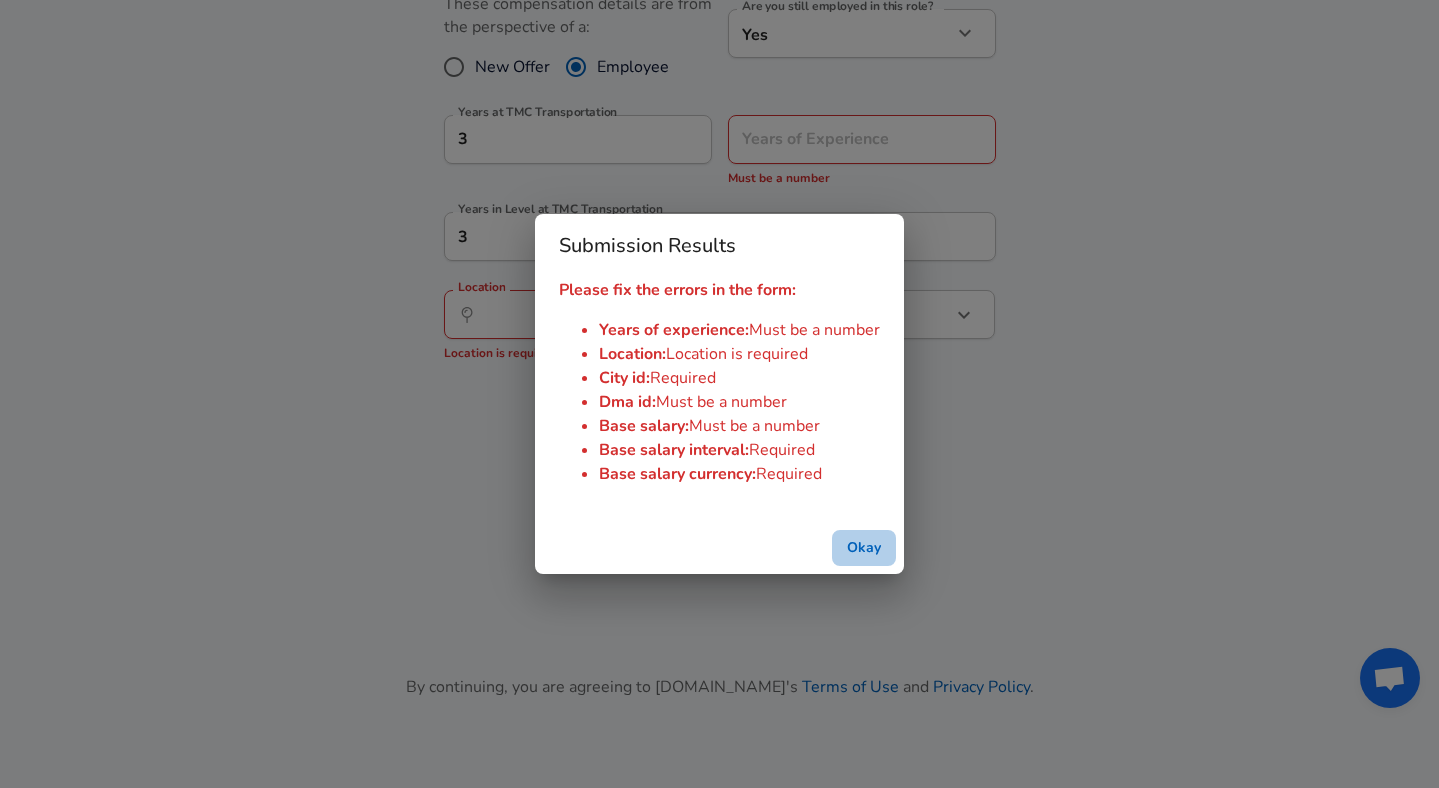 click on "Okay" at bounding box center [864, 548] 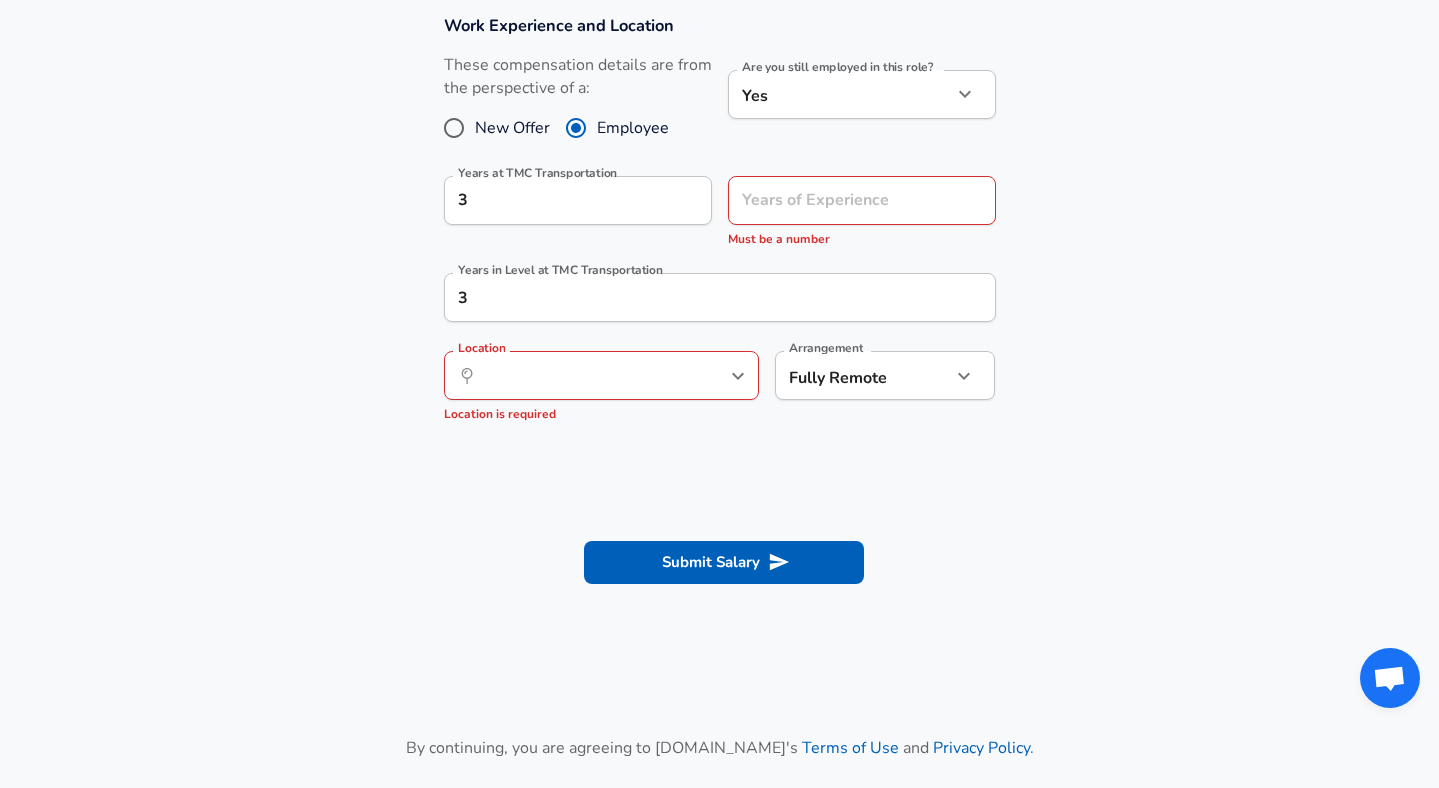 scroll, scrollTop: 845, scrollLeft: 0, axis: vertical 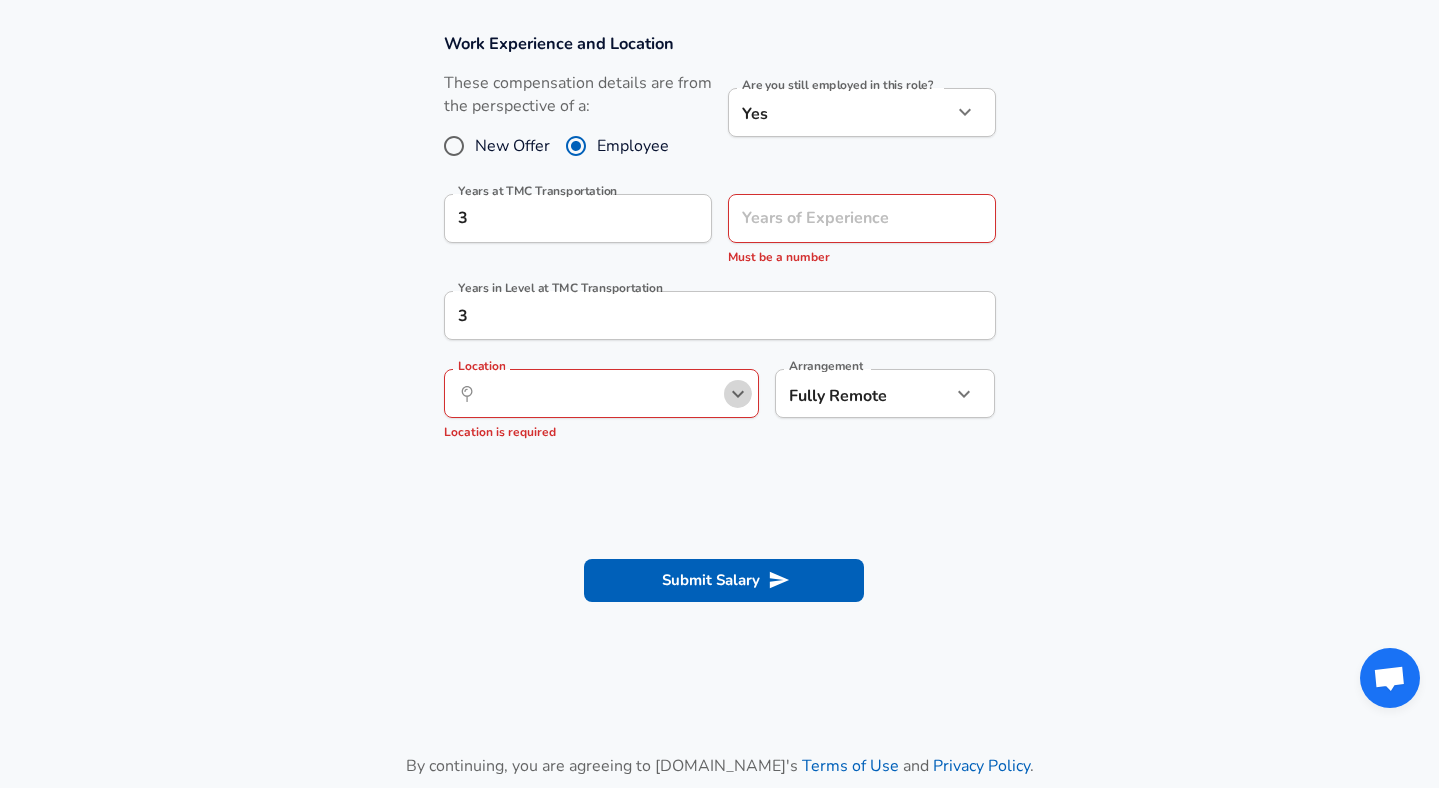click 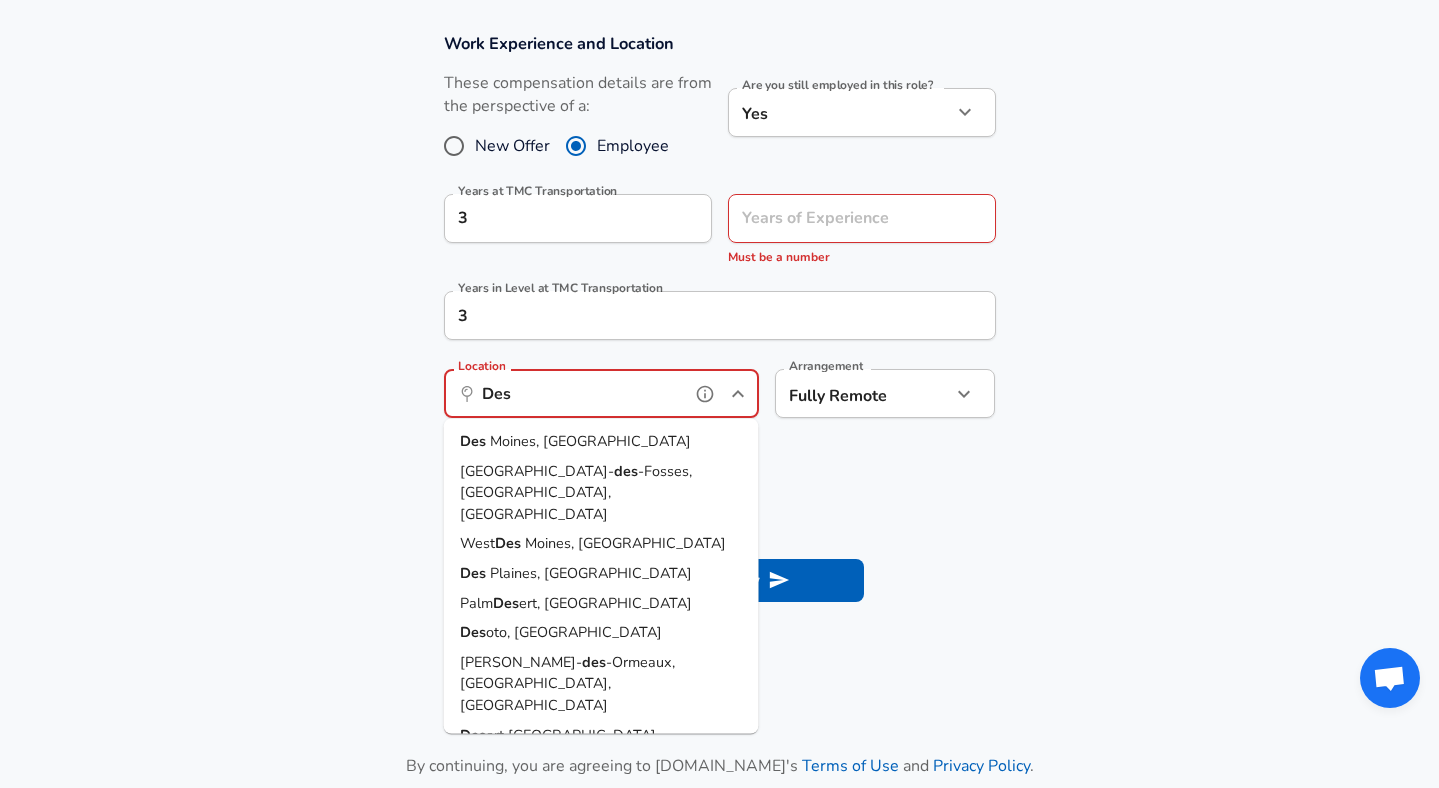 click on "[GEOGRAPHIC_DATA], [GEOGRAPHIC_DATA]" at bounding box center (601, 442) 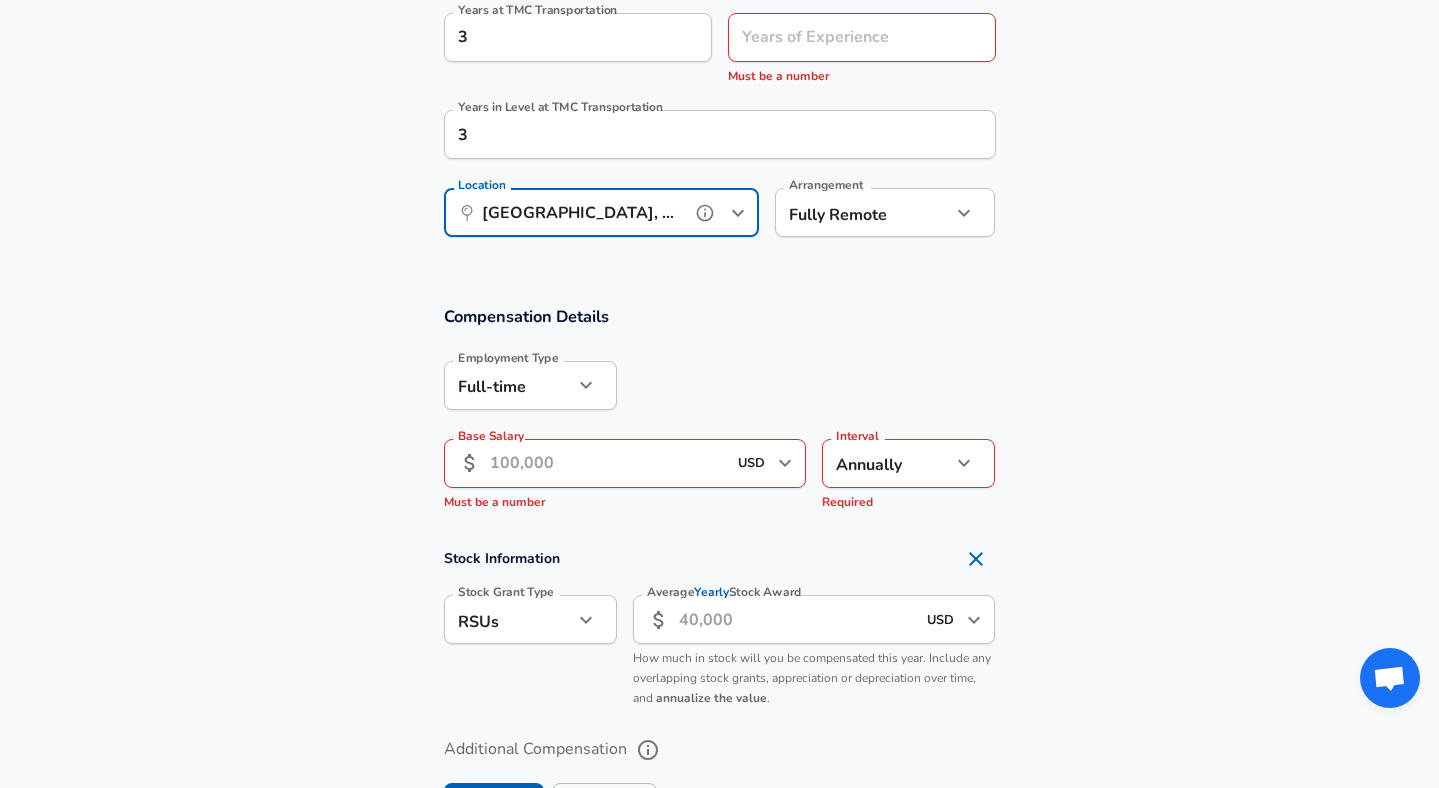 scroll, scrollTop: 1027, scrollLeft: 0, axis: vertical 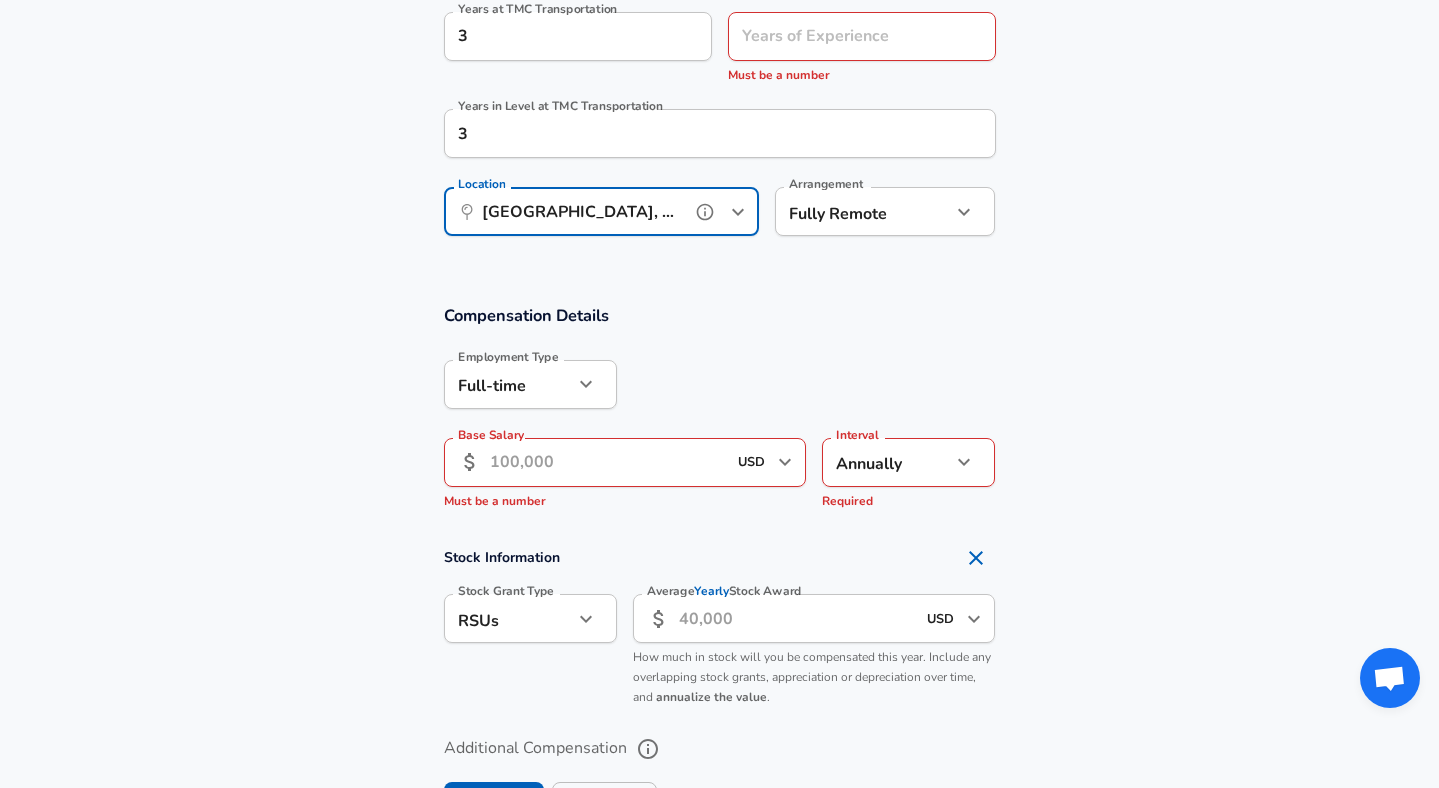 type on "[GEOGRAPHIC_DATA], [GEOGRAPHIC_DATA]" 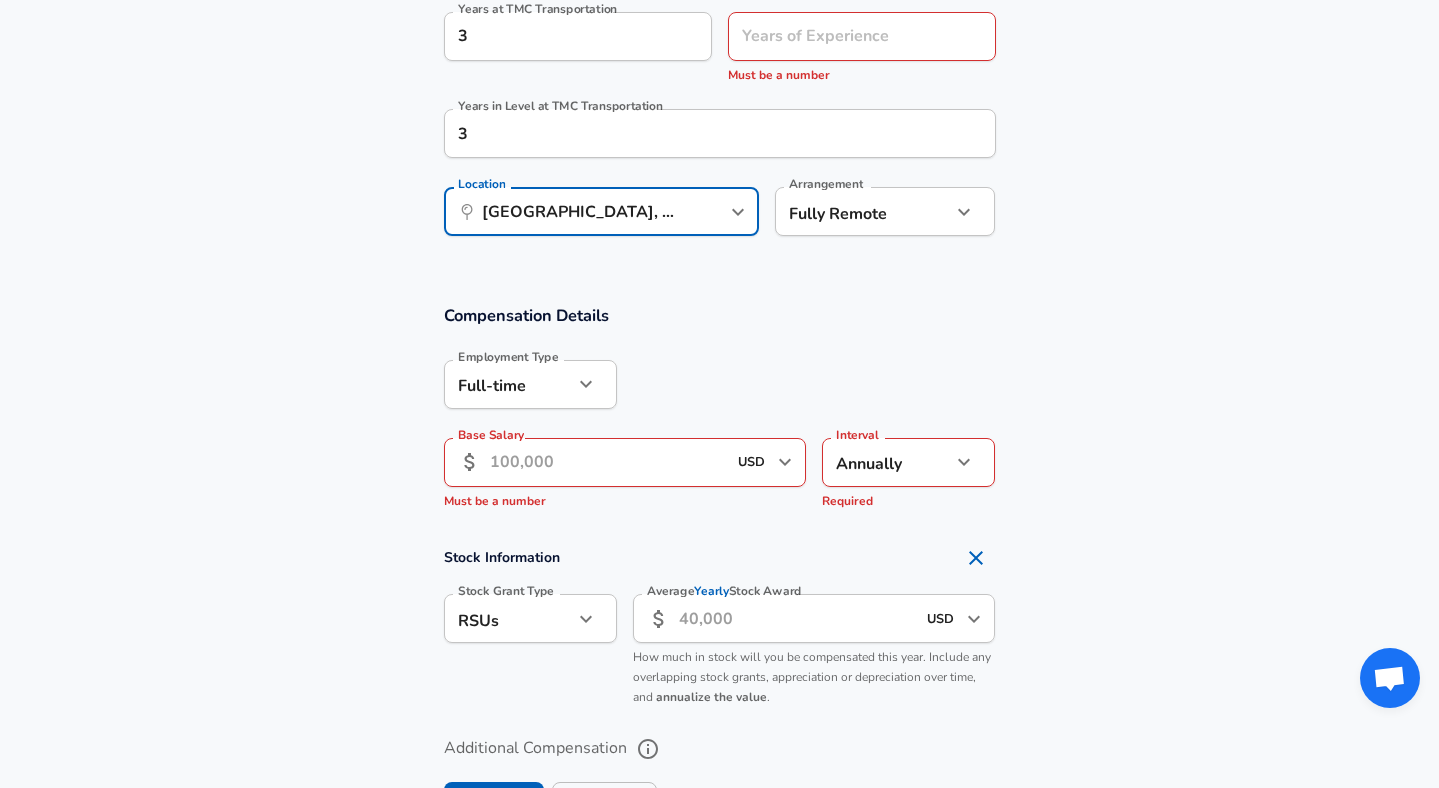 click on "Base Salary" at bounding box center (608, 462) 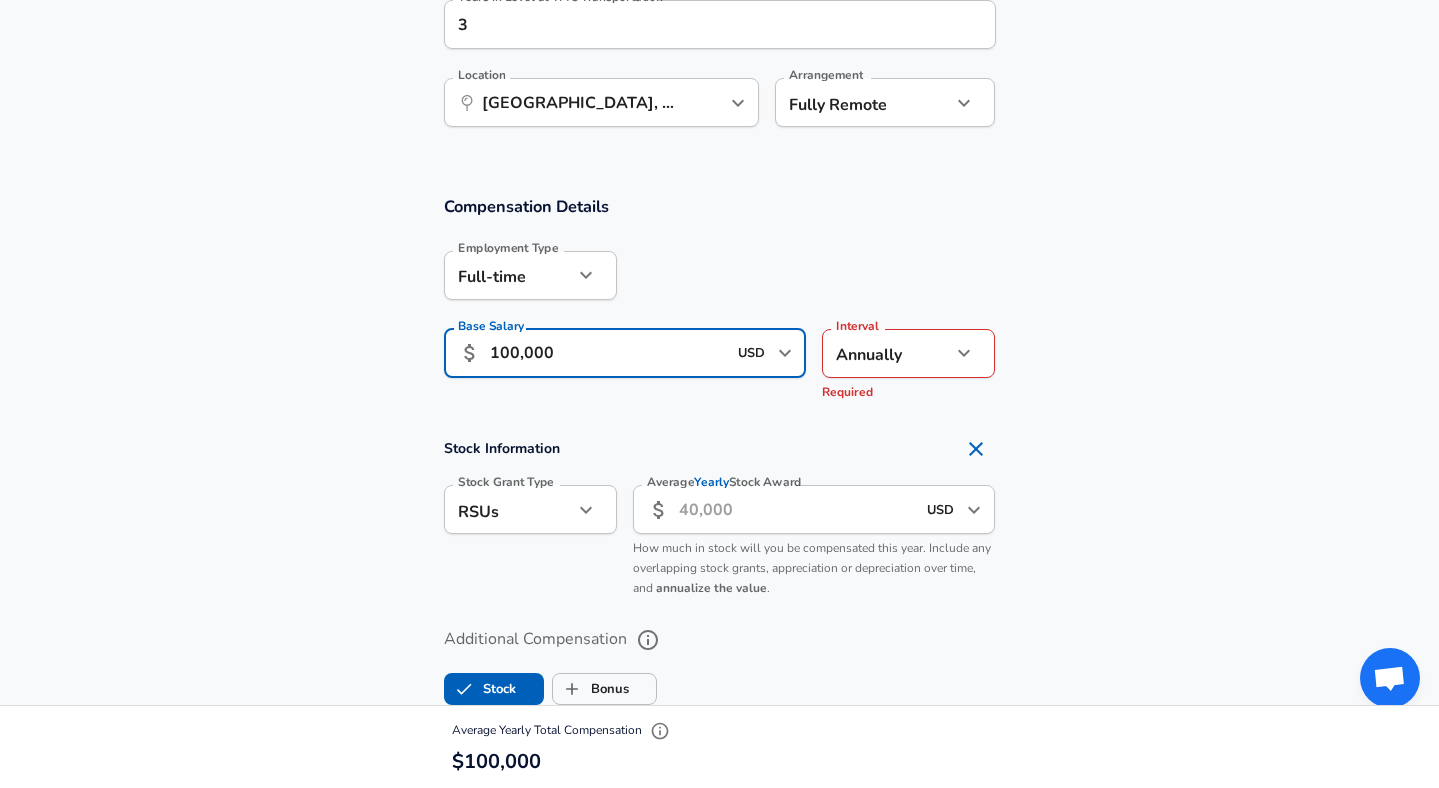 scroll, scrollTop: 1155, scrollLeft: 0, axis: vertical 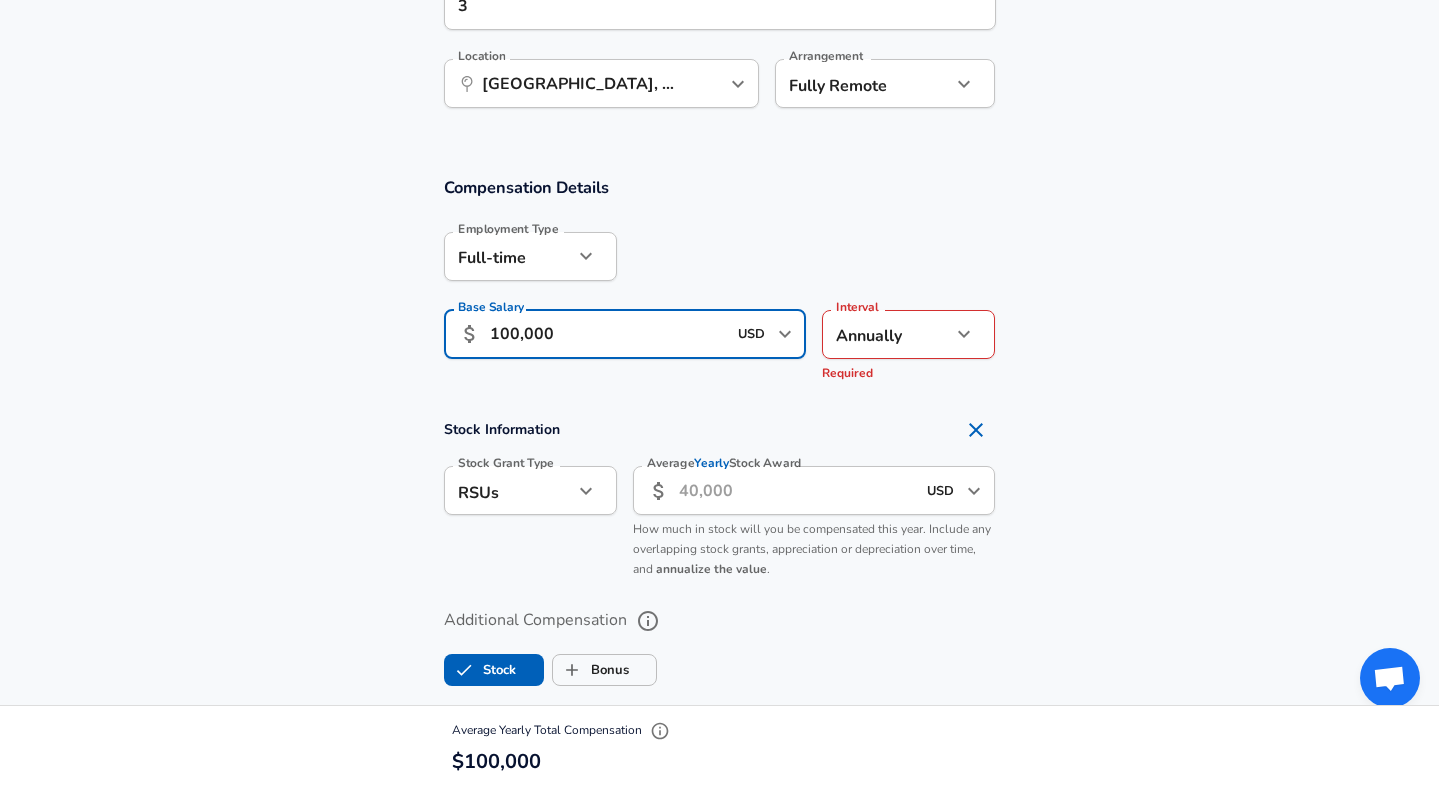 type on "100,000" 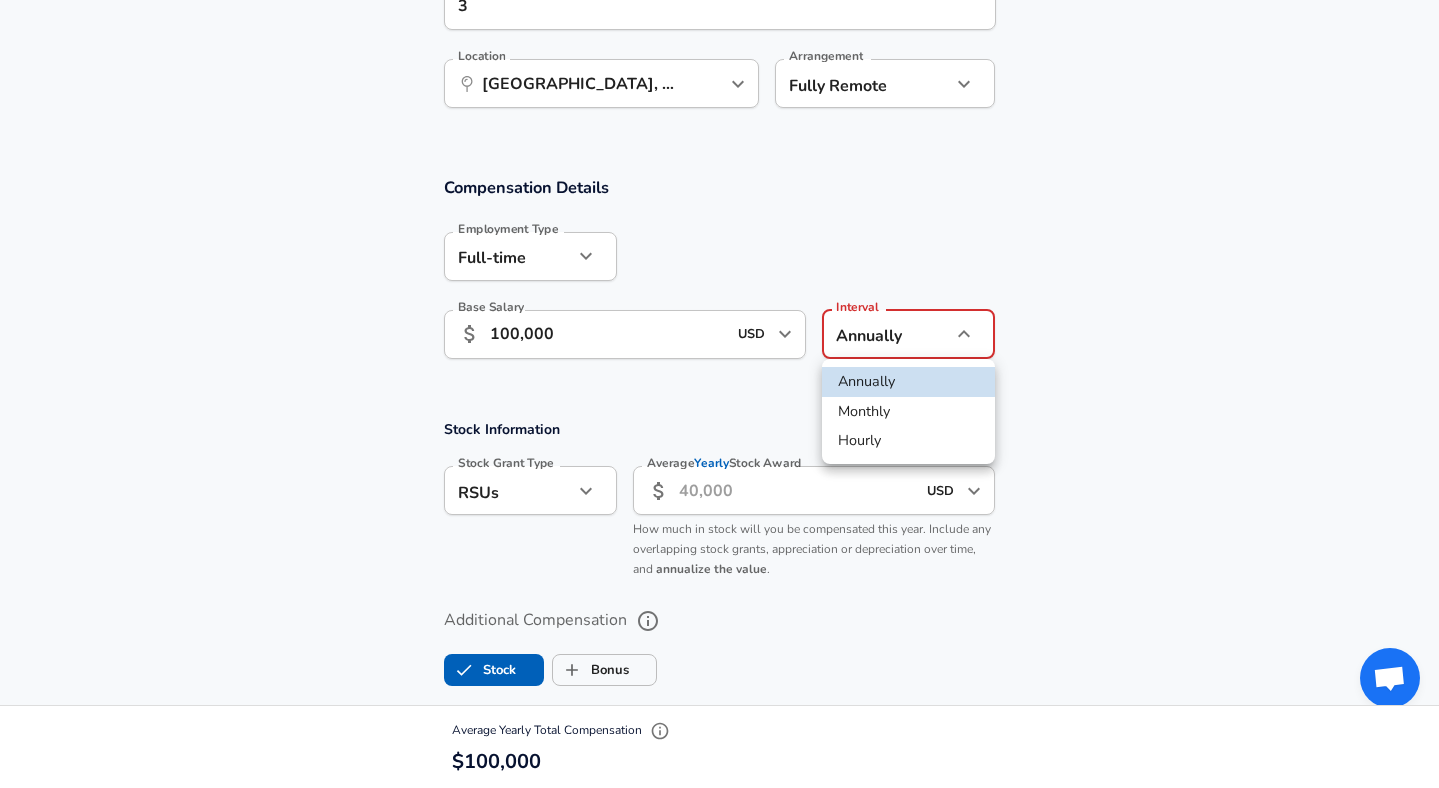 click on "Restart Add Your Salary Upload your offer letter   to verify your submission Enhance Privacy and Anonymity No Automatically hides specific fields until there are enough submissions to safely display the full details.   More Details Based on your submission and the data points that we have already collected, we will automatically hide and anonymize specific fields if there aren't enough data points to remain sufficiently anonymous. Company & Title Information   Enter the company you received your offer from Company TMC Transportation Company   Select the title that closest resembles your official title. This should be similar to the title that was present on your offer letter. Title Software Engineer Title Job Family Software Engineer Job Family   Select a Specialization that best fits your role. If you can't find one, select 'Other' to enter a custom specialization Select Specialization Full Stack Full Stack Select Specialization   Level Level Work Experience and Location New Offer Employee Yes yes 3 3 ​" at bounding box center (719, -761) 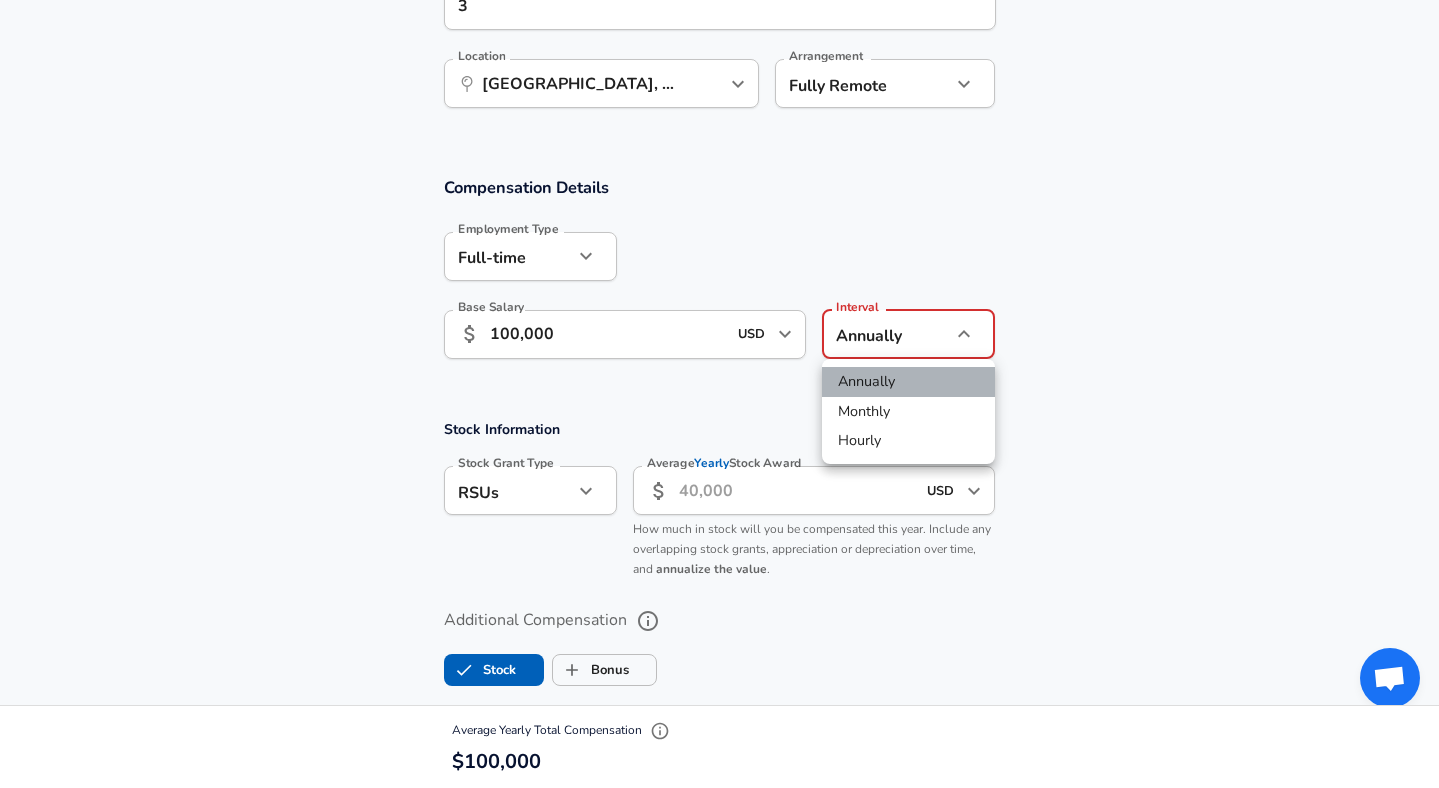 click on "Annually" at bounding box center [908, 382] 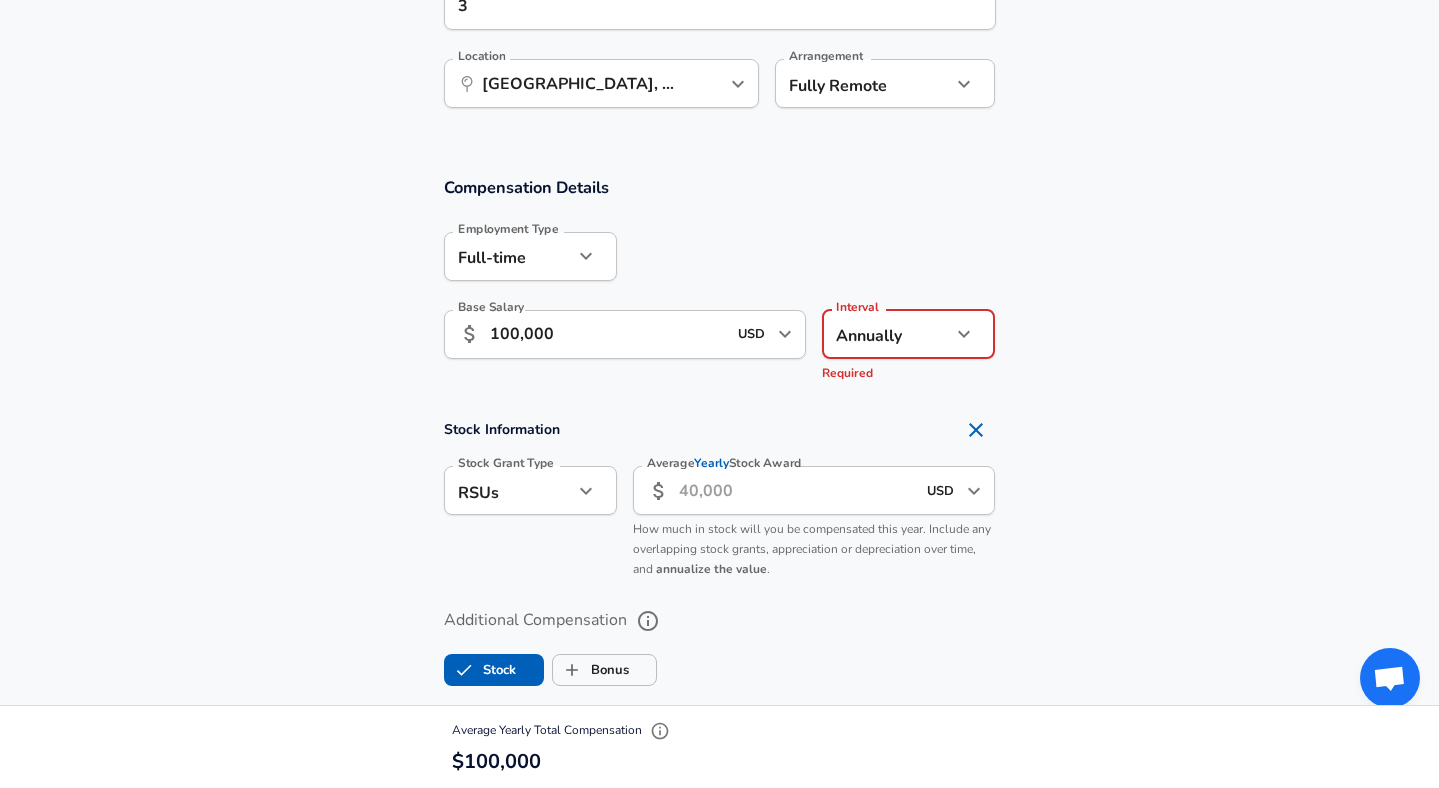 click on "Stock Information  Stock Grant Type RSUs stock Stock Grant Type Average  Yearly  Stock Award ​ USD ​ Average  Yearly  Stock Award   How much in stock will you be compensated this year. Include any overlapping stock grants, appreciation or depreciation over time, and   annualize the value ." at bounding box center (720, 499) 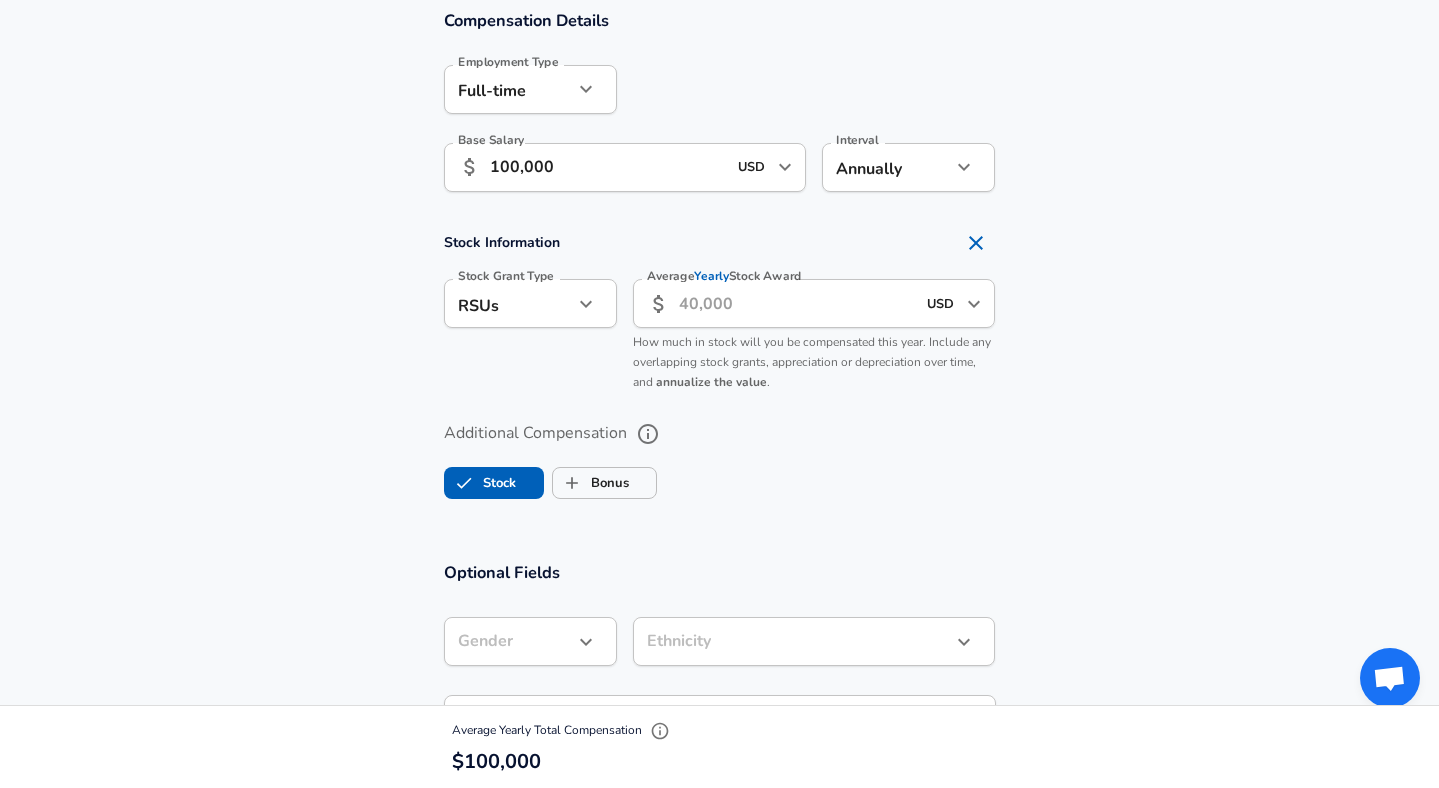 scroll, scrollTop: 1329, scrollLeft: 0, axis: vertical 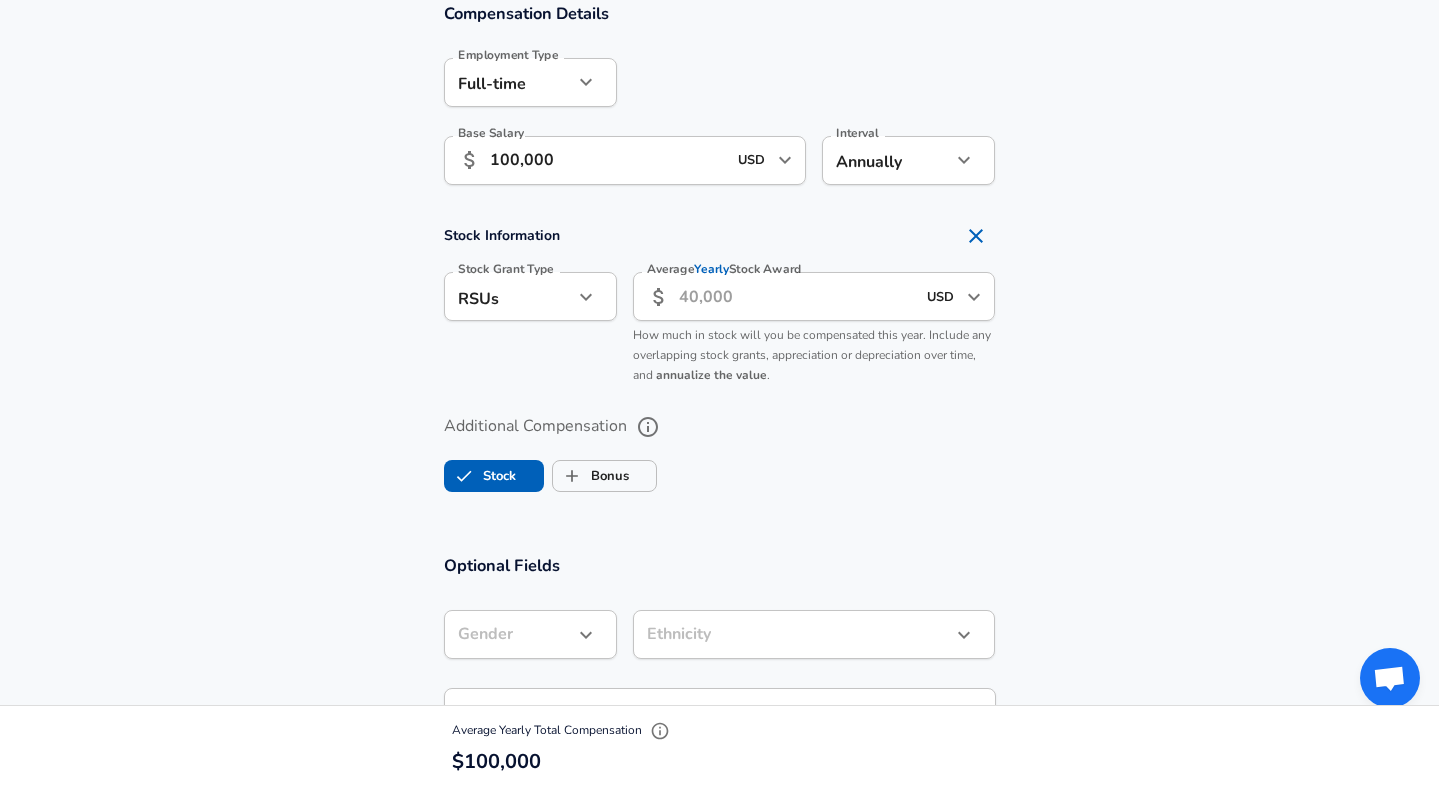 click 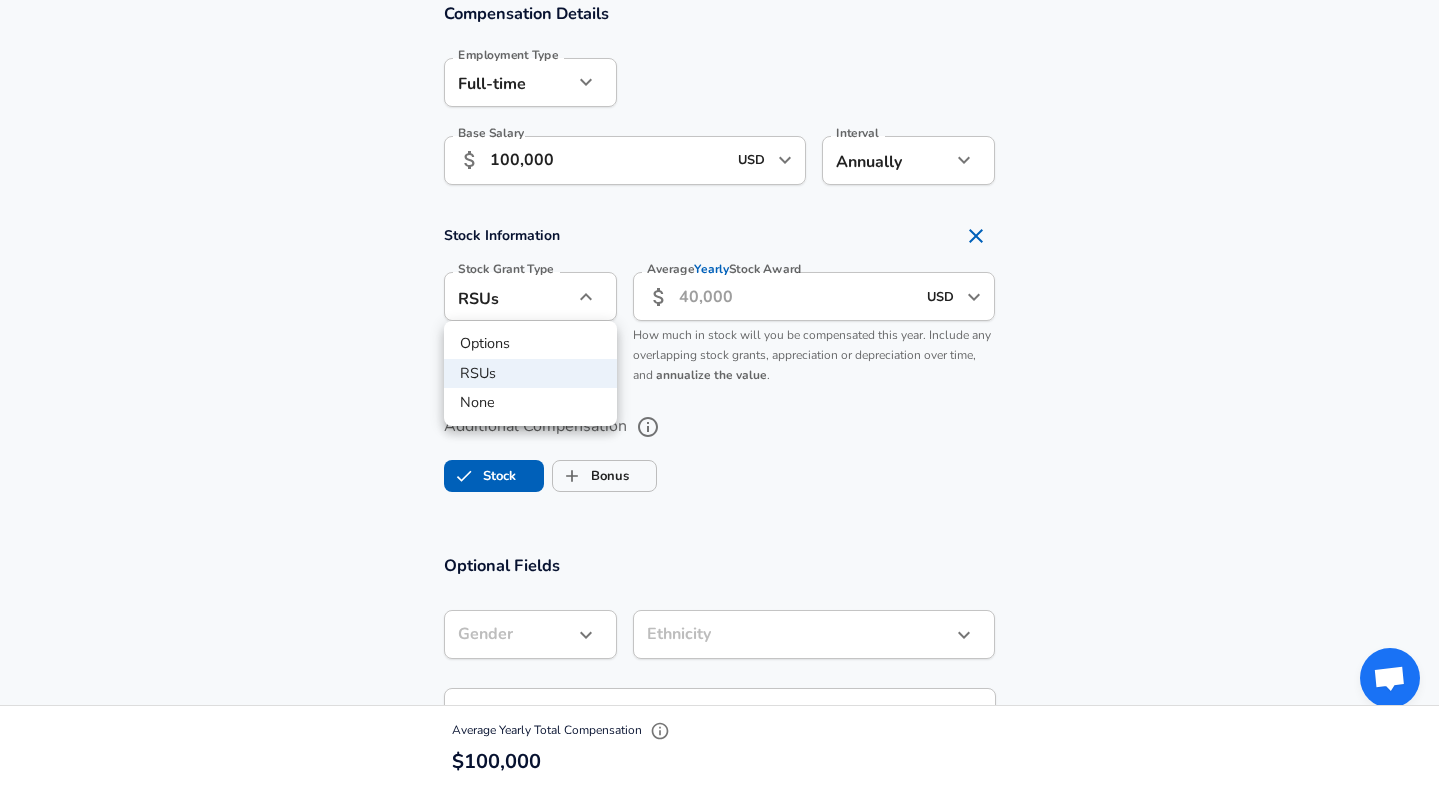 click at bounding box center (719, 394) 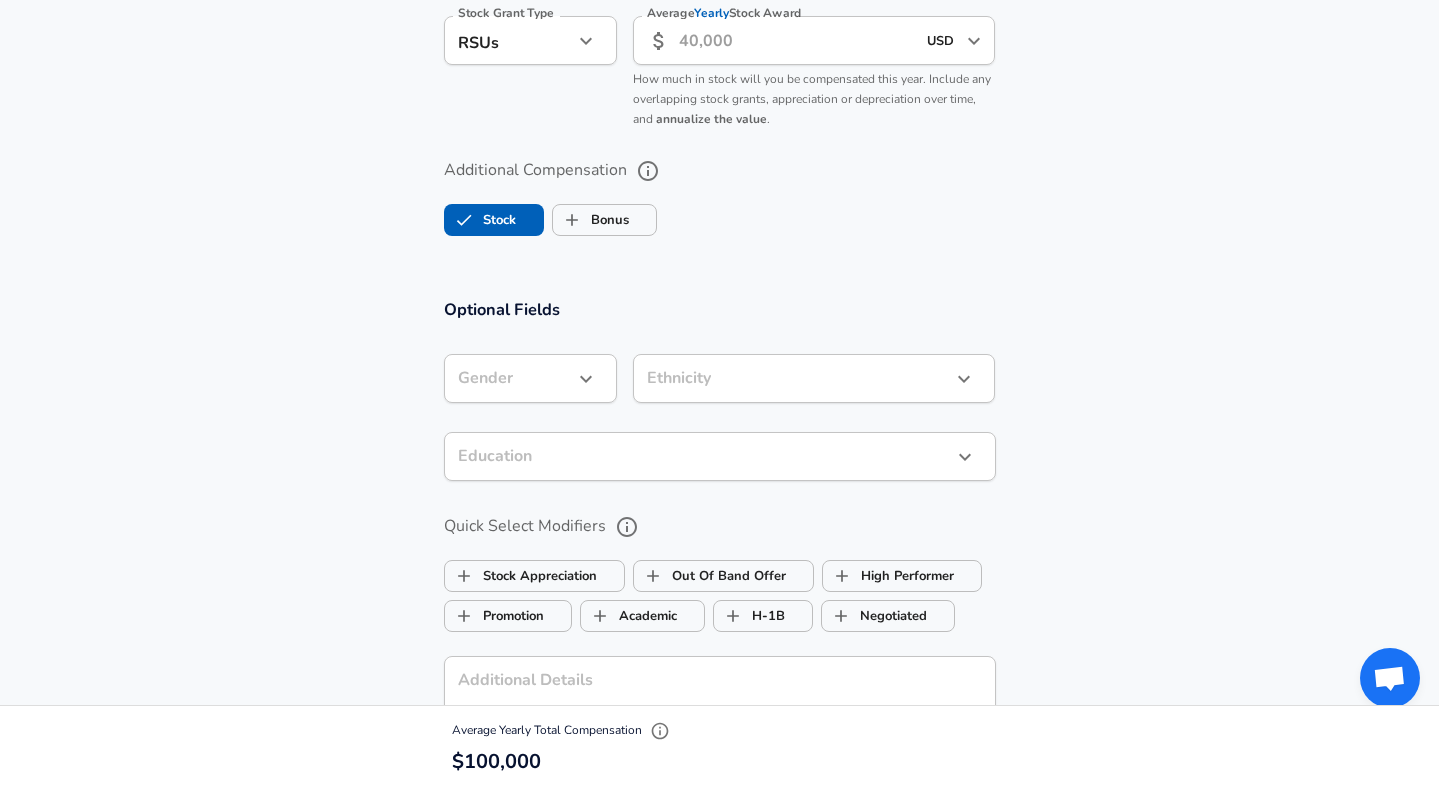 scroll, scrollTop: 1586, scrollLeft: 0, axis: vertical 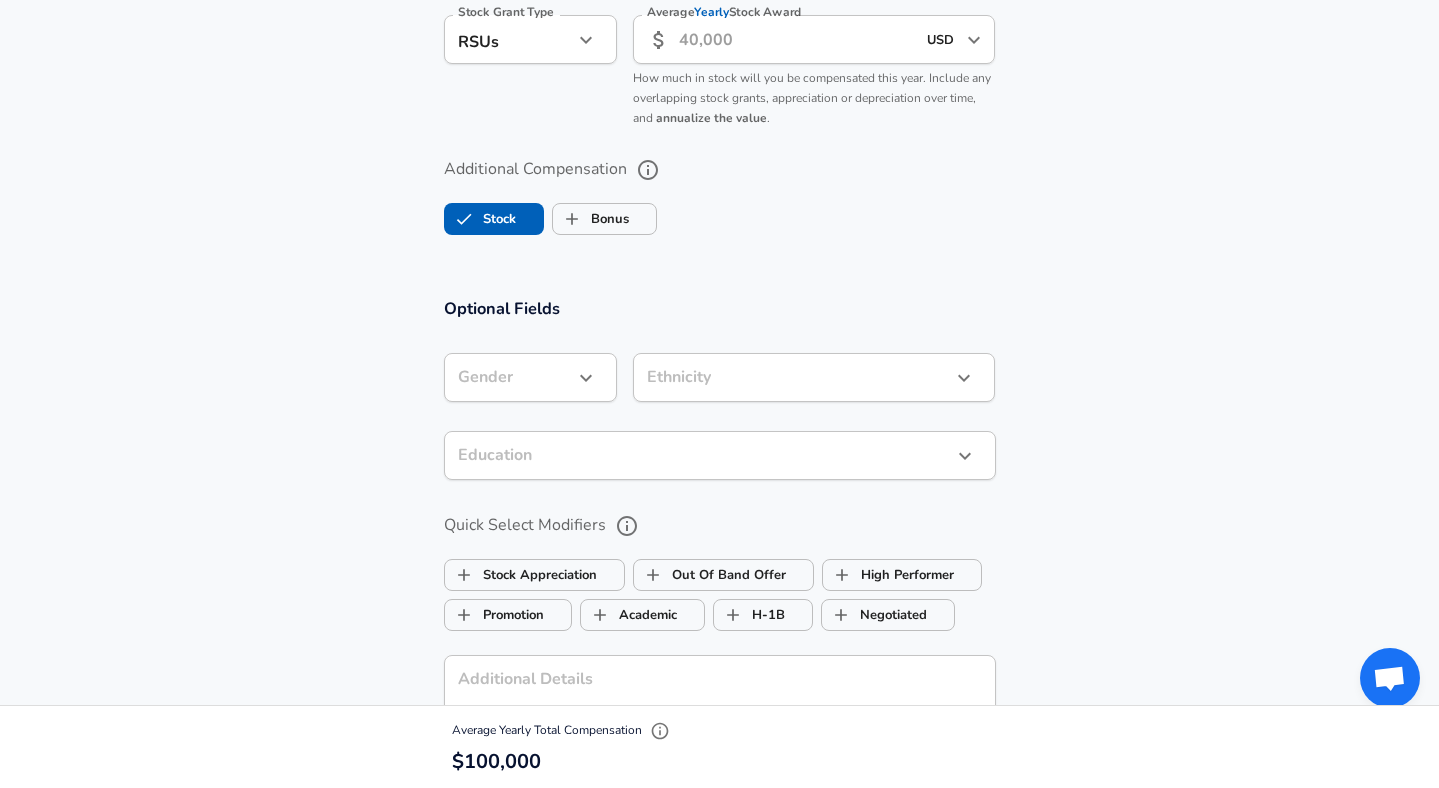 click at bounding box center [586, 378] 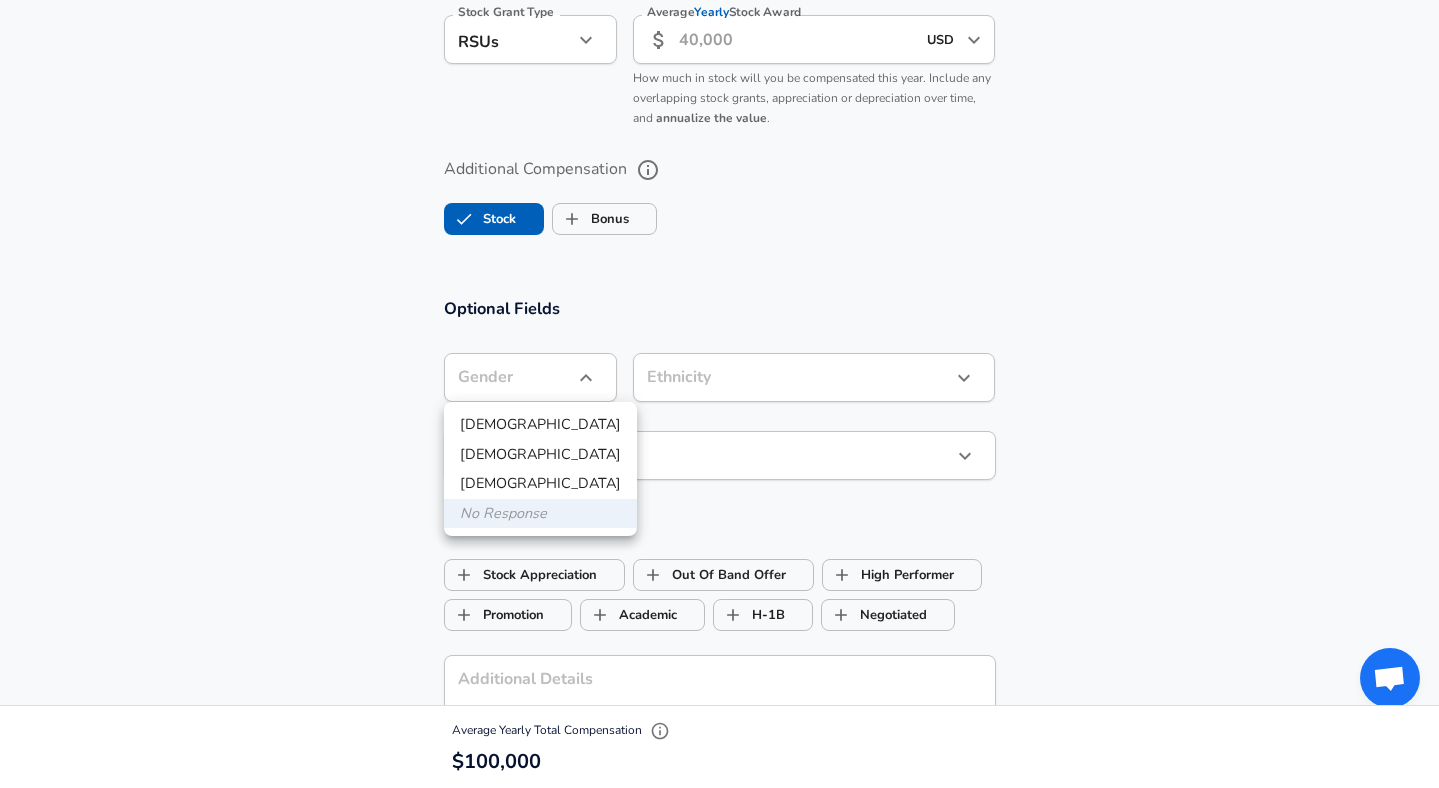 click at bounding box center (719, 394) 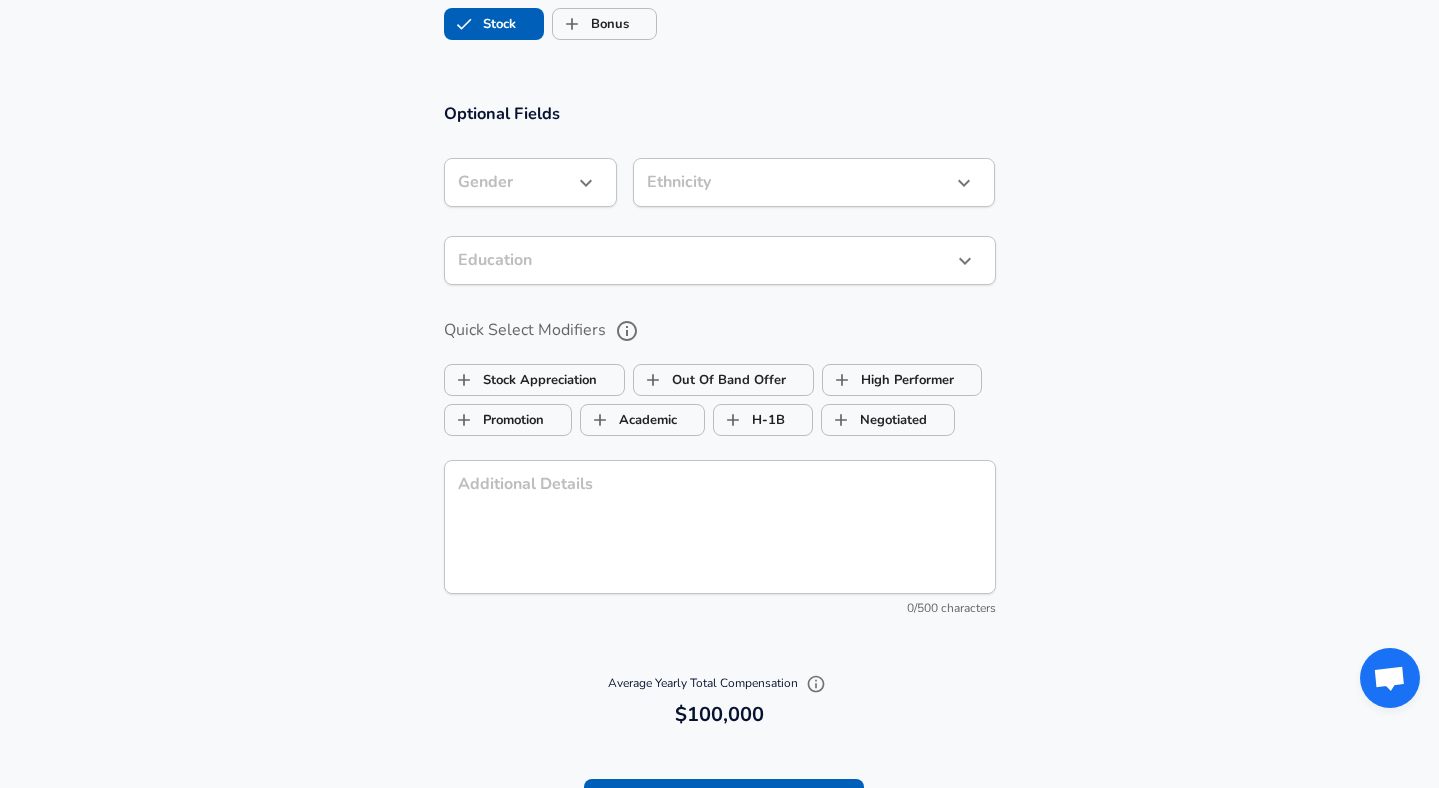 scroll, scrollTop: 1786, scrollLeft: 0, axis: vertical 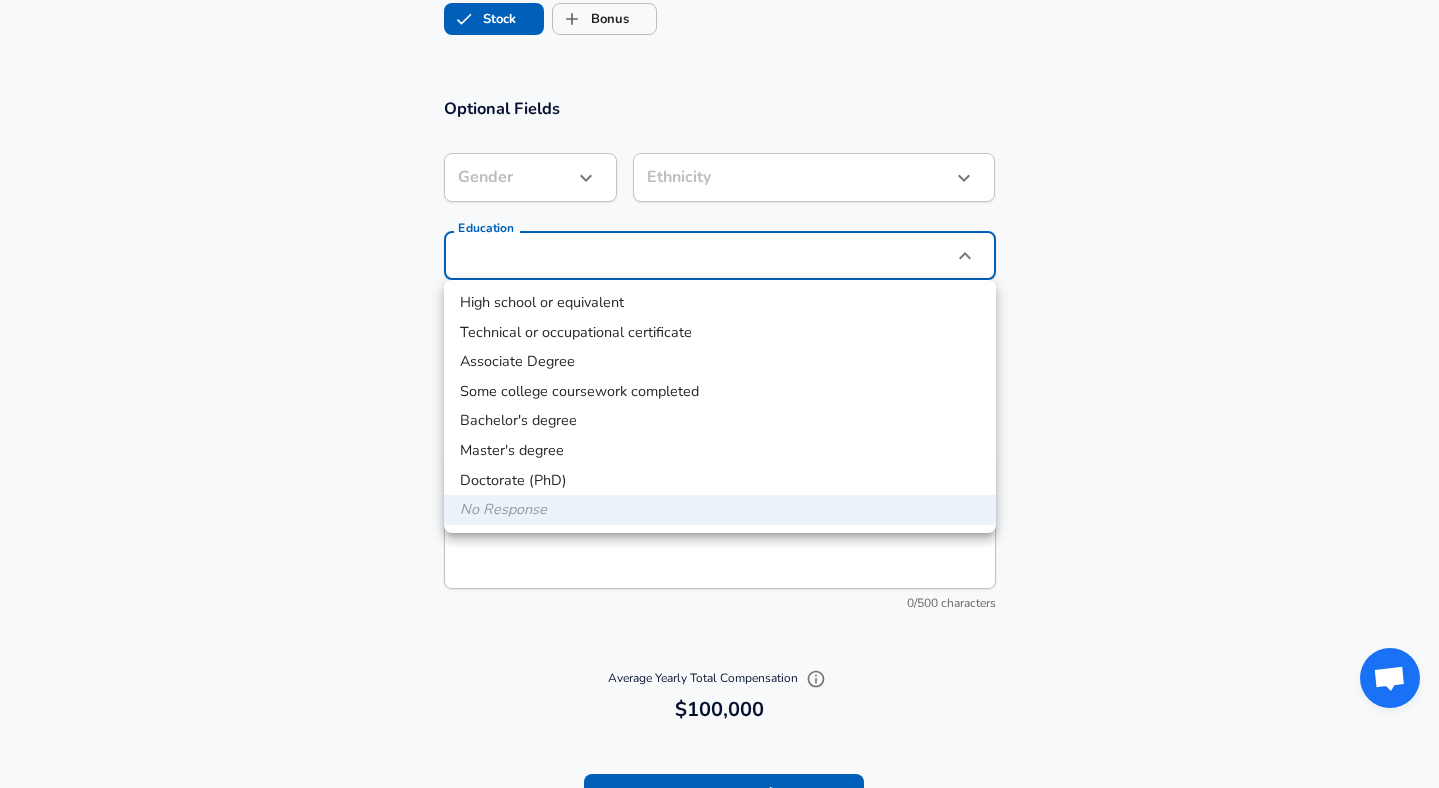 click on "Restart Add Your Salary Upload your offer letter   to verify your submission Enhance Privacy and Anonymity No Automatically hides specific fields until there are enough submissions to safely display the full details.   More Details Based on your submission and the data points that we have already collected, we will automatically hide and anonymize specific fields if there aren't enough data points to remain sufficiently anonymous. Company & Title Information   Enter the company you received your offer from Company TMC Transportation Company   Select the title that closest resembles your official title. This should be similar to the title that was present on your offer letter. Title Software Engineer Title Job Family Software Engineer Job Family   Select a Specialization that best fits your role. If you can't find one, select 'Other' to enter a custom specialization Select Specialization Full Stack Full Stack Select Specialization   Level Level Work Experience and Location New Offer Employee Yes yes 3 3 ​" at bounding box center (719, -1392) 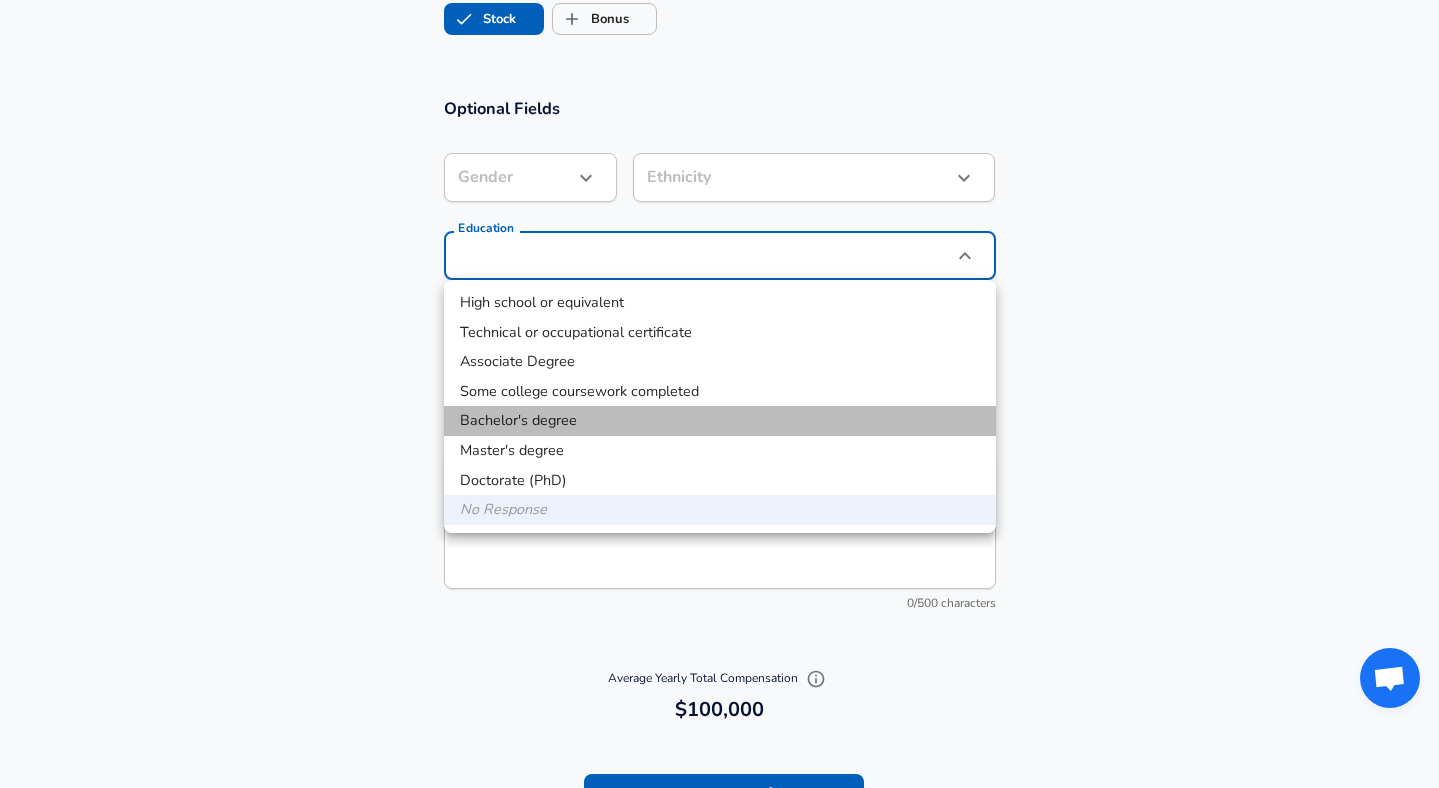 click on "Bachelor's degree" at bounding box center (720, 421) 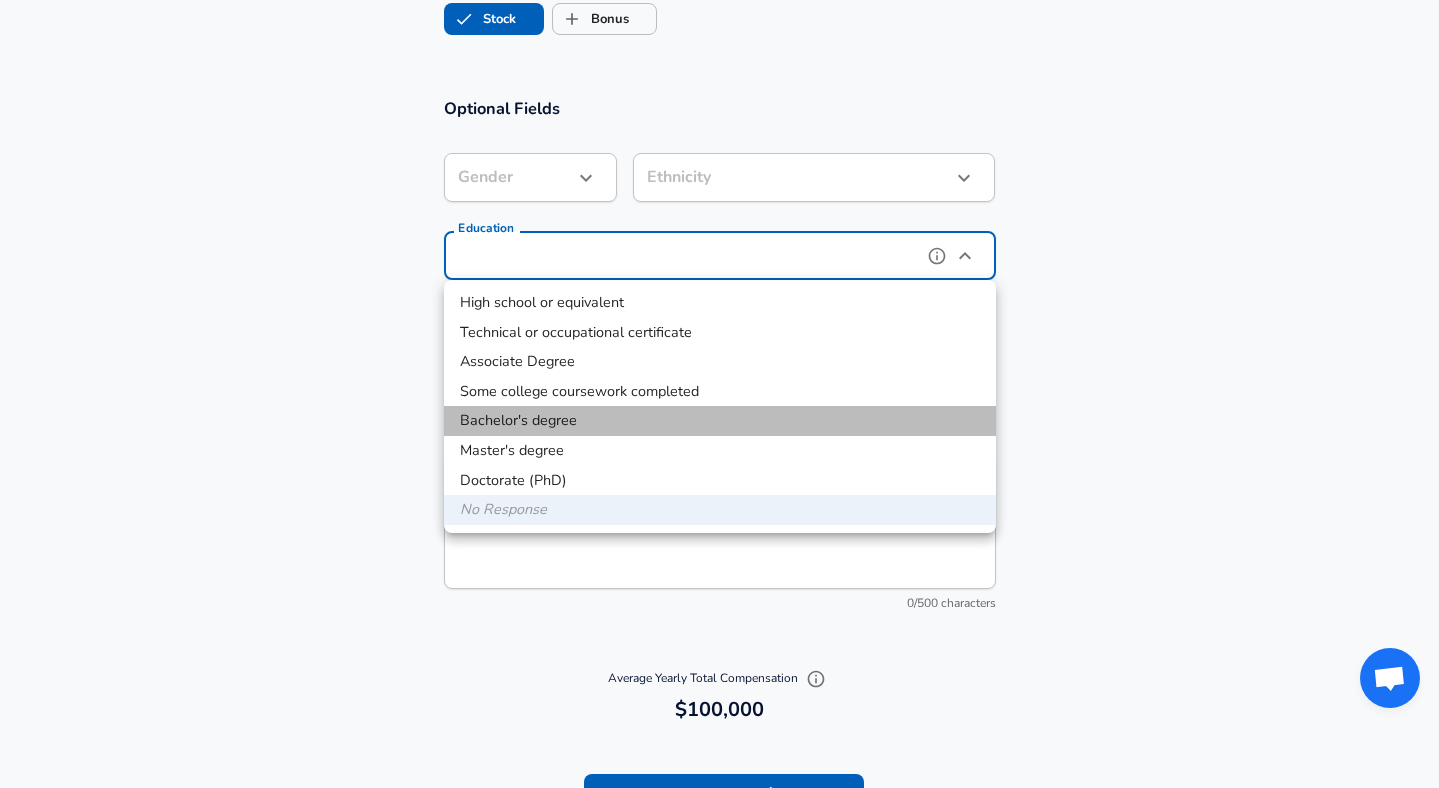 type on "Bachelors degree" 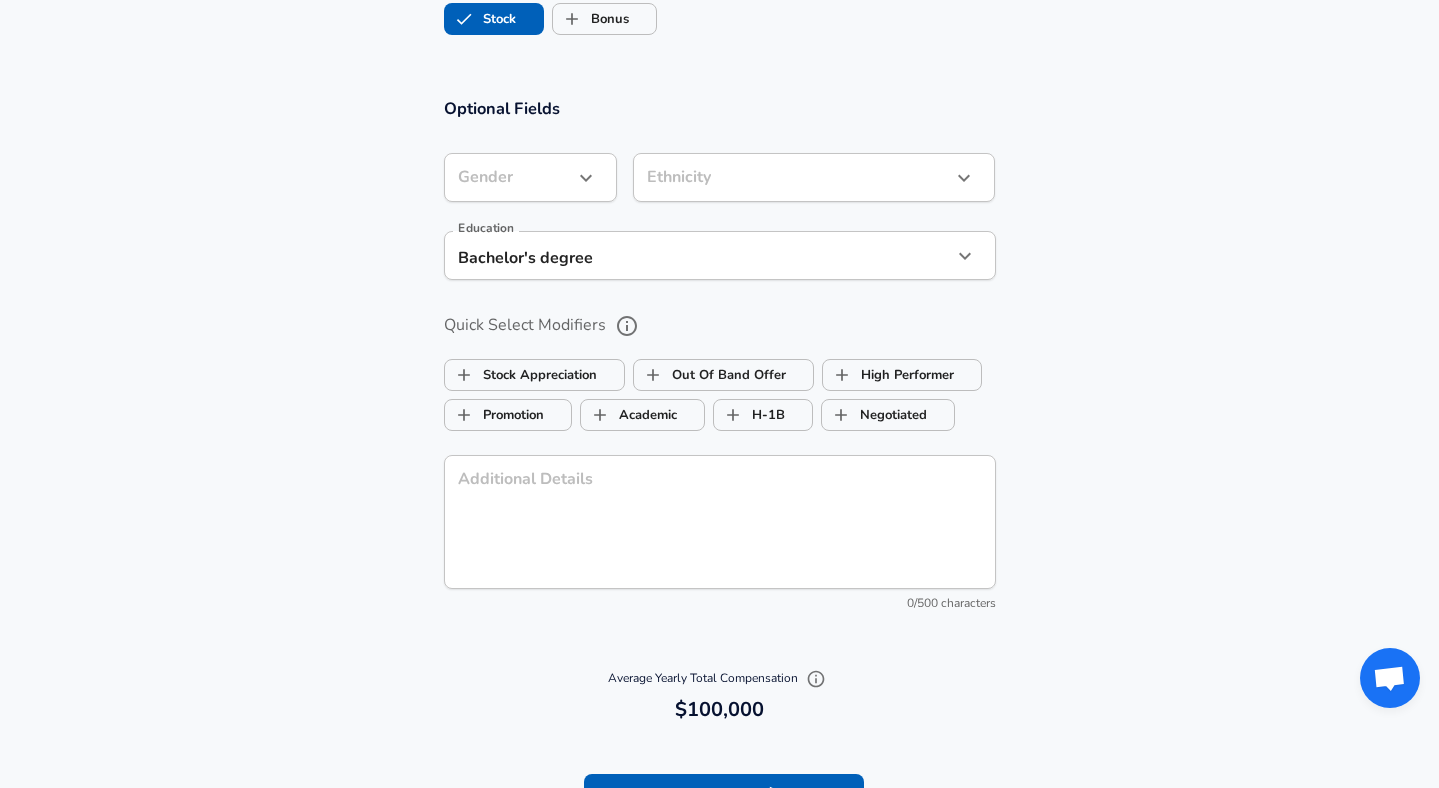 click on "Optional Fields Gender ​ Gender Ethnicity ​ Ethnicity Education Bachelor's degree Bachelors degree Education Quick Select Modifiers   Stock Appreciation Out Of Band Offer High Performer Promotion Academic H-1B Negotiated Additional Details x Additional Details 0 /500 characters Email Address [PERSON_NAME][EMAIL_ADDRESS][PERSON_NAME][DOMAIN_NAME] Email Address   Providing an email allows for editing or removal of your submission. We may also reach out if we have any questions. Your email will not be published." at bounding box center [720, 359] 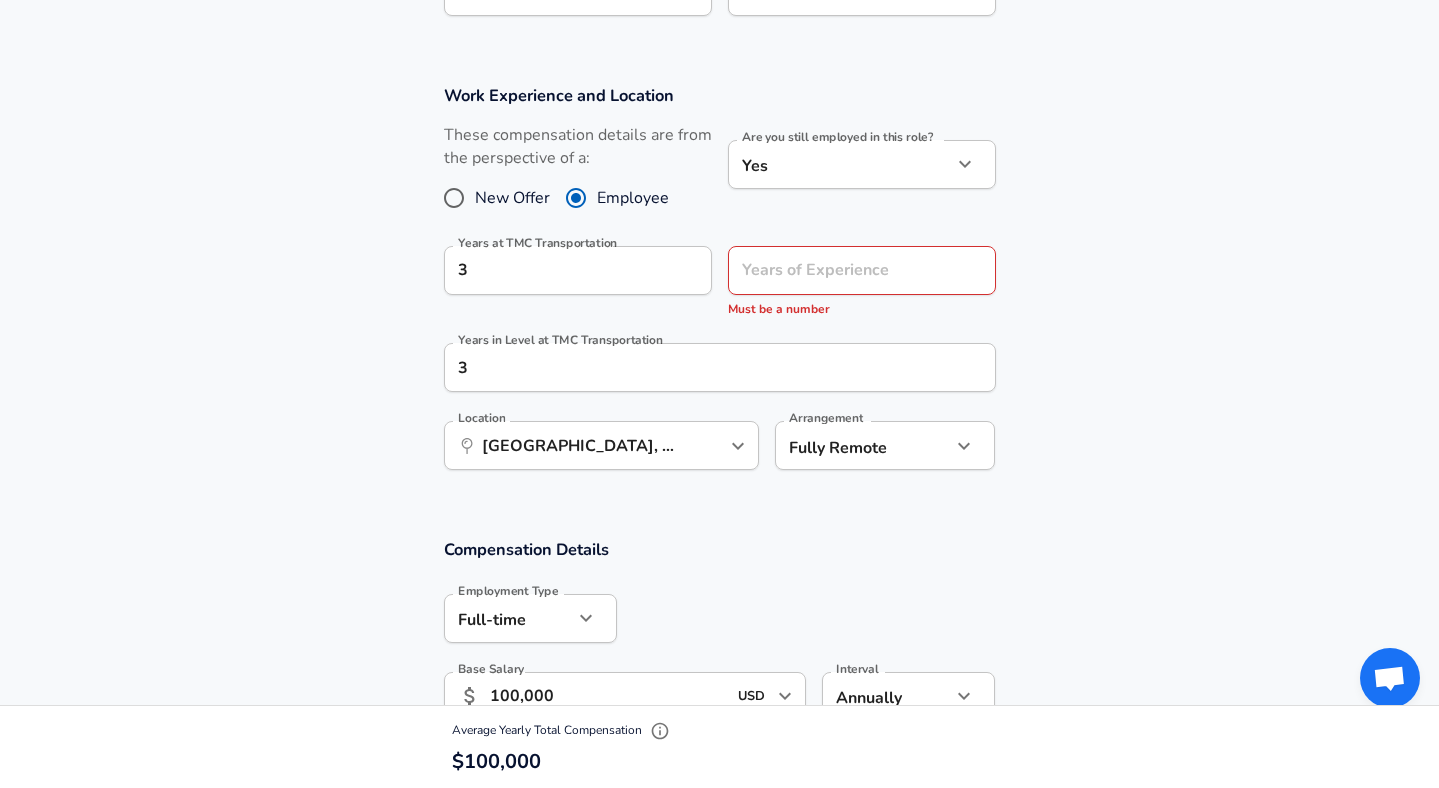 scroll, scrollTop: 782, scrollLeft: 0, axis: vertical 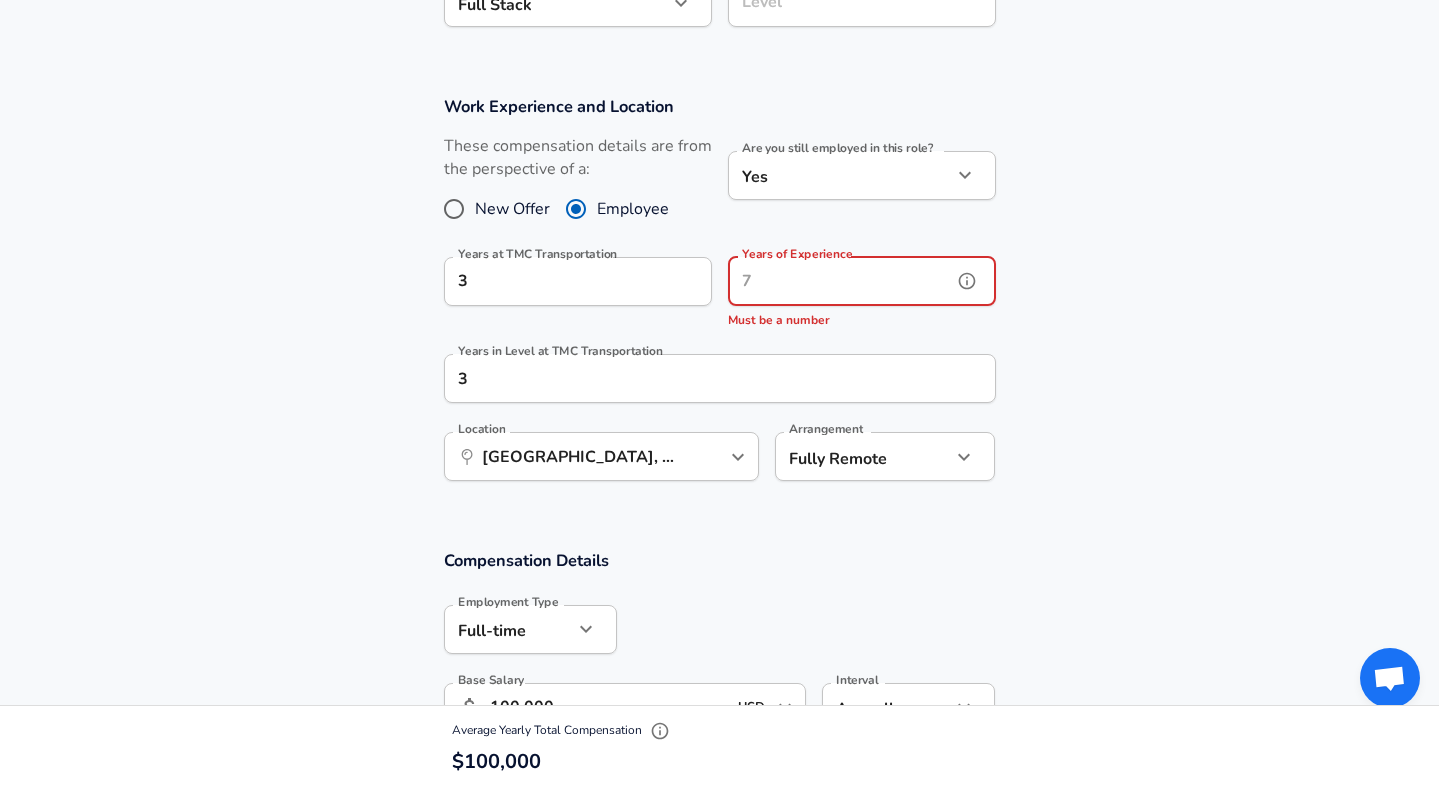 click on "Years of Experience" at bounding box center [840, 281] 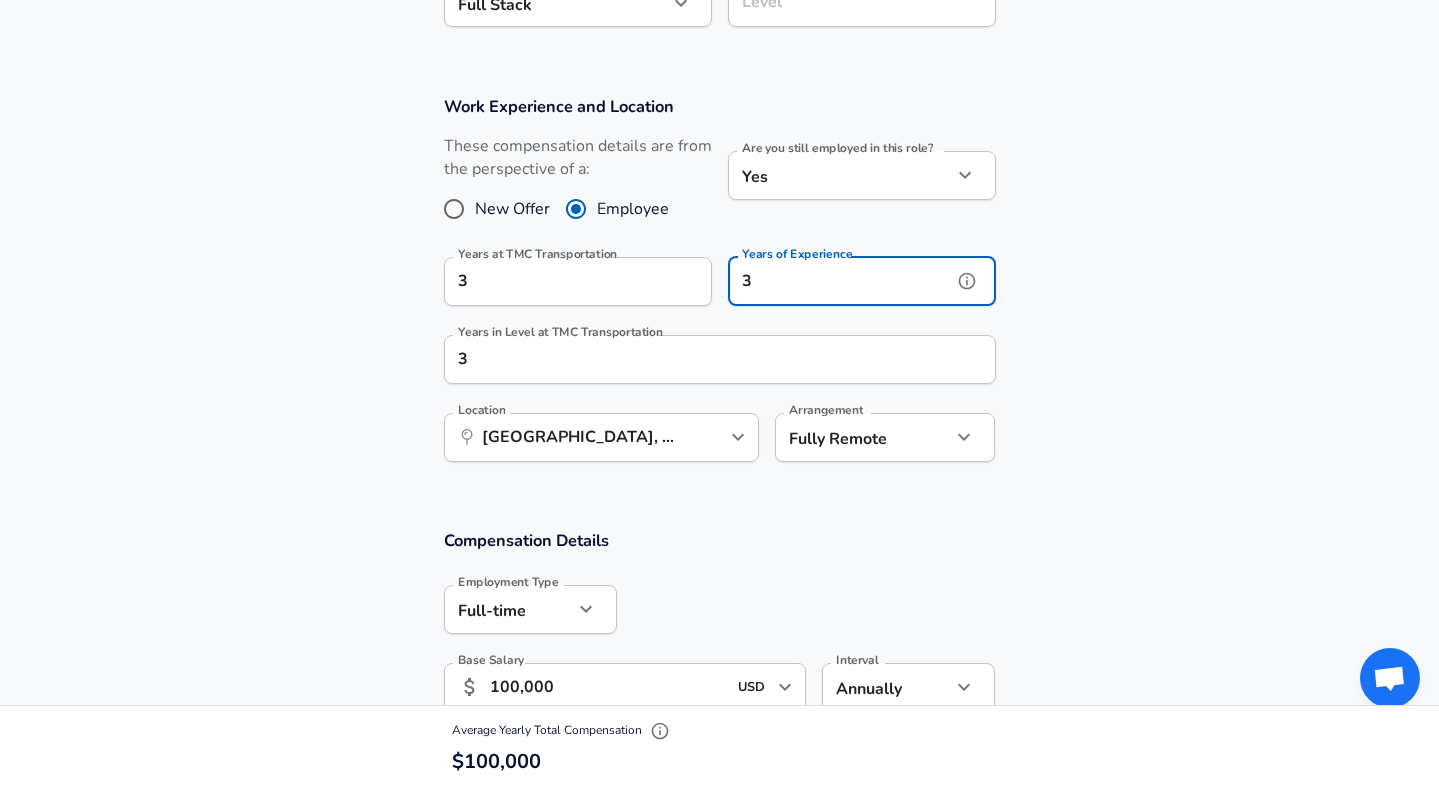 type on "3" 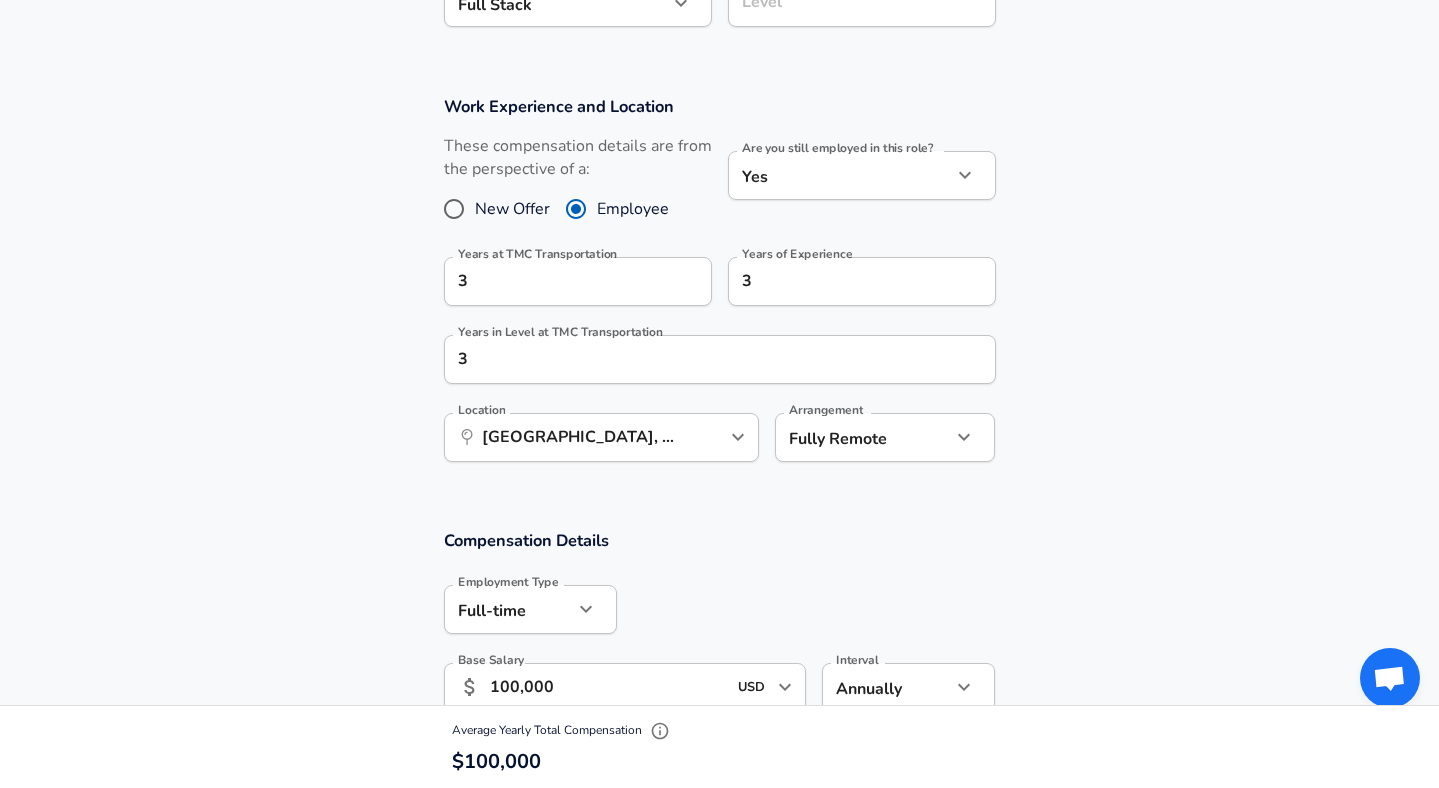click on "Work Experience and Location These compensation details are from the perspective of a: New Offer Employee Are you still employed in this role? Yes yes Are you still employed in this role? Years at TMC Transportation 3 Years at TMC Transportation Years of Experience 3 Years of Experience Years in Level at TMC Transportation 3 Years in Level at TMC Transportation Location ​ [GEOGRAPHIC_DATA], [GEOGRAPHIC_DATA] Location Arrangement Fully Remote remote Arrangement" at bounding box center [719, 289] 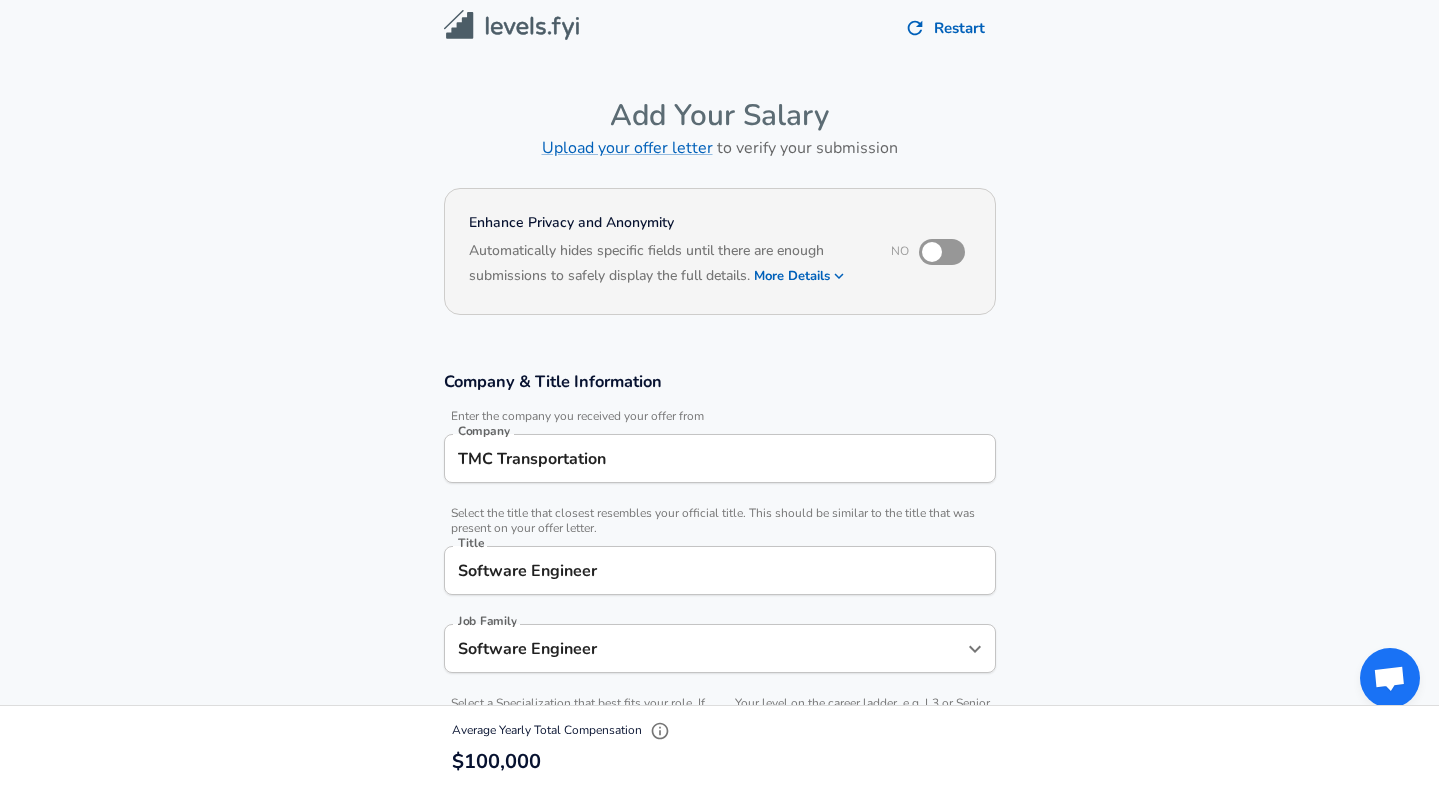 scroll, scrollTop: 0, scrollLeft: 0, axis: both 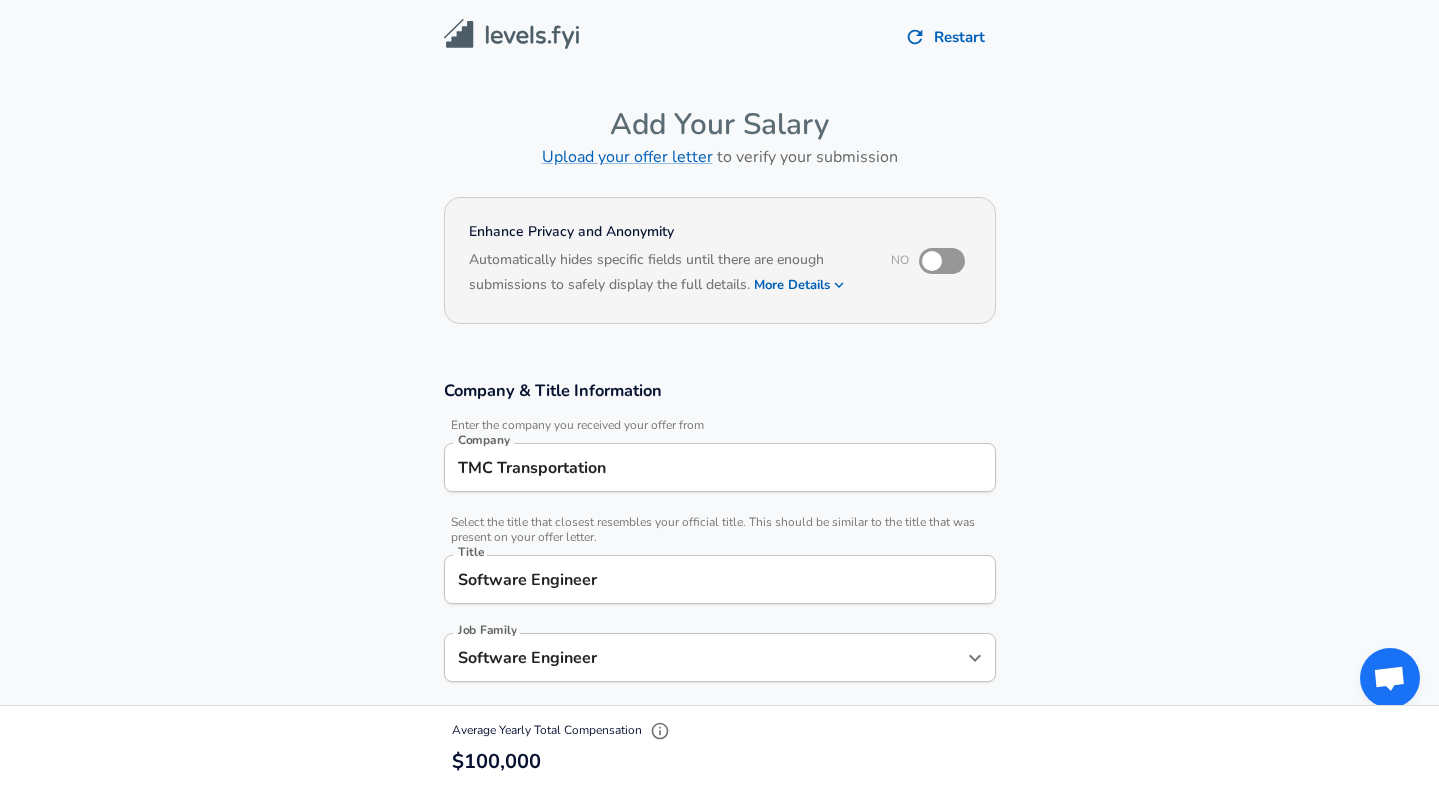 click at bounding box center [932, 261] 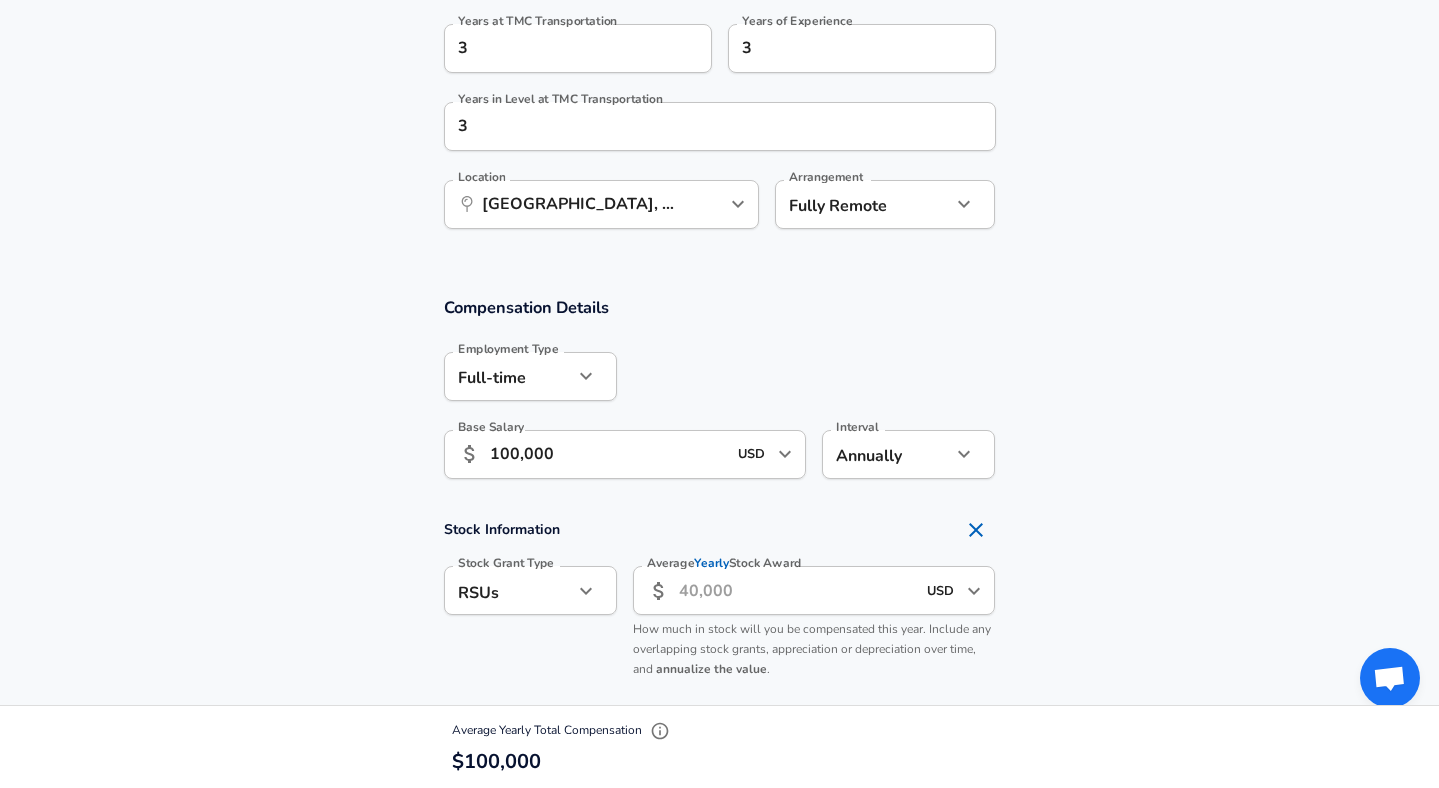 scroll, scrollTop: 1019, scrollLeft: 0, axis: vertical 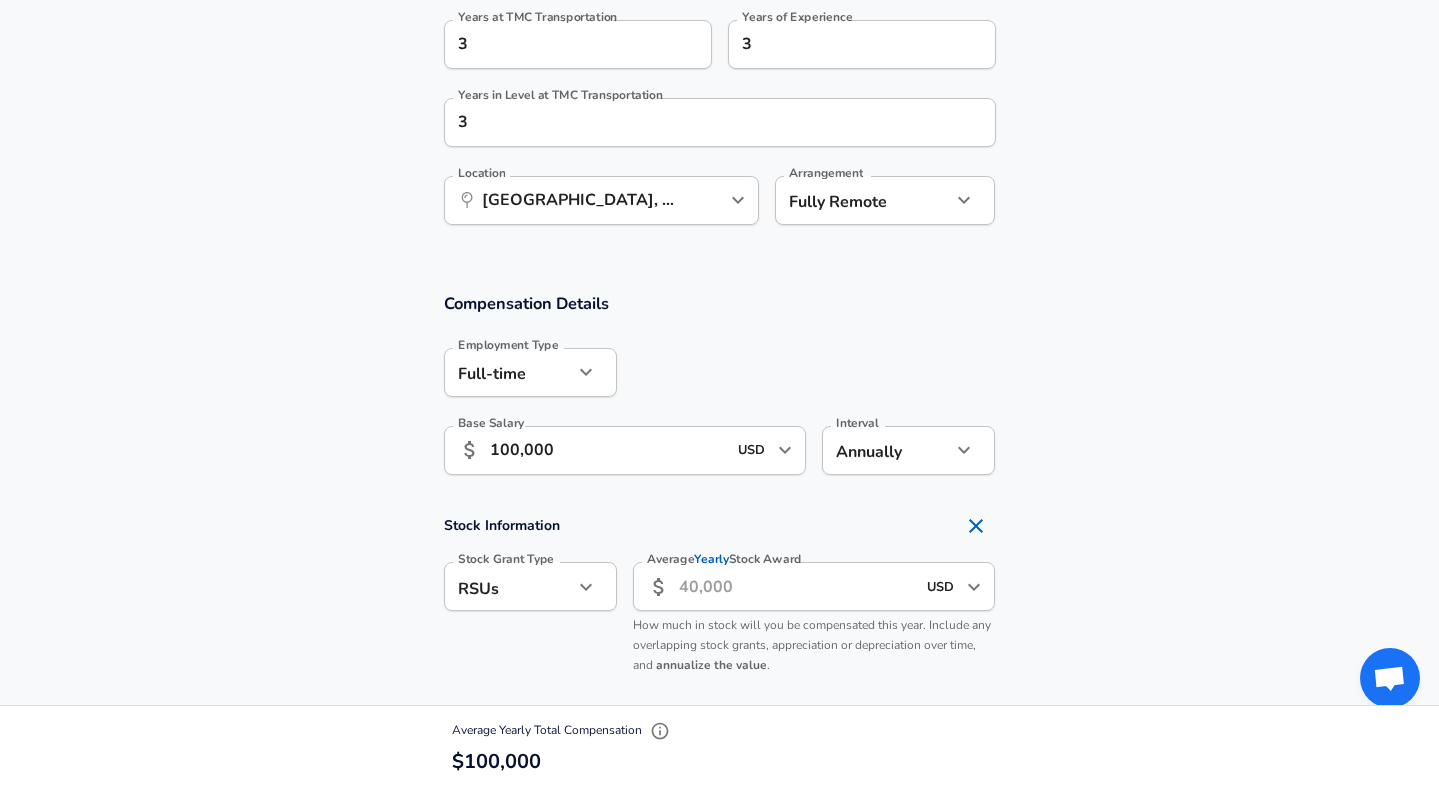 click 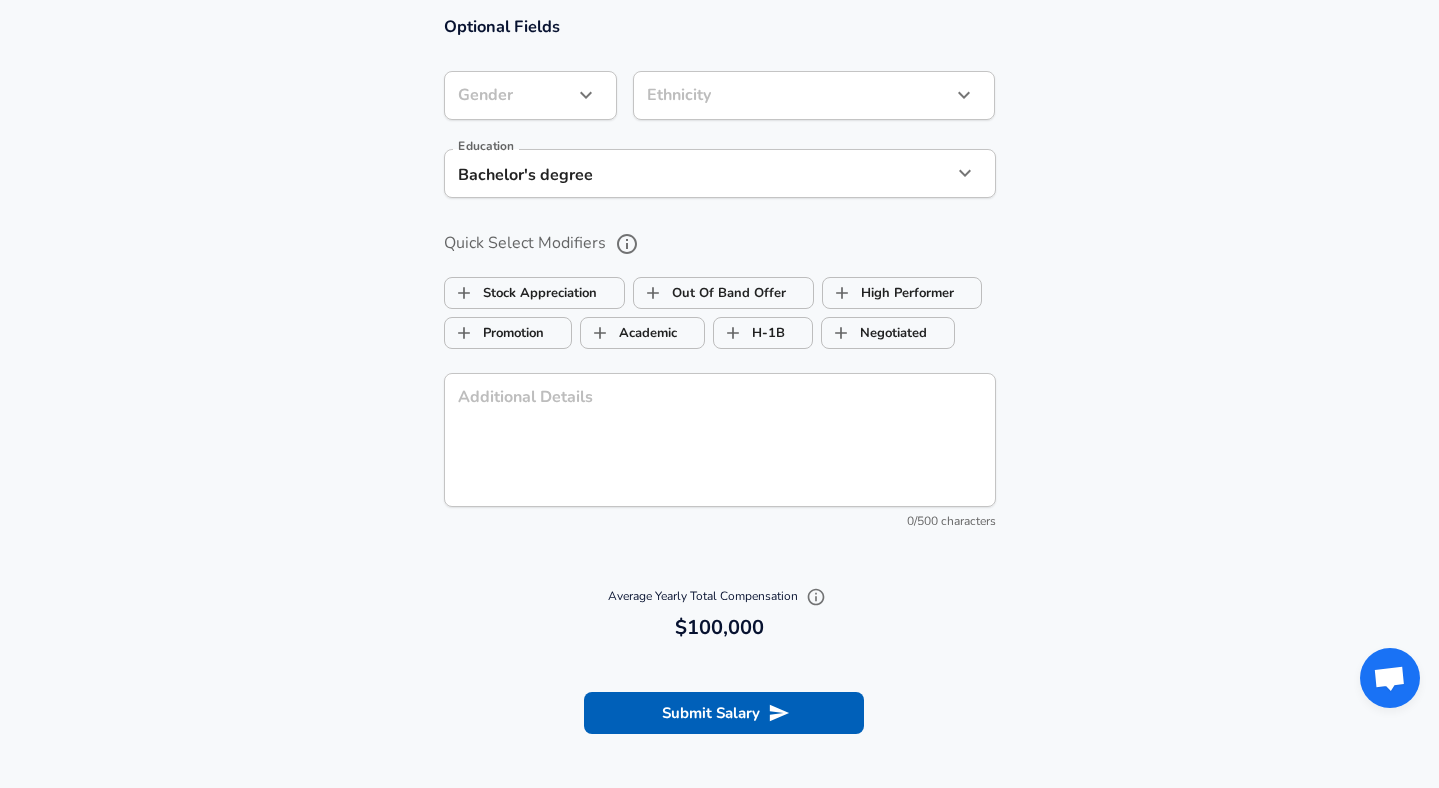 scroll, scrollTop: 1719, scrollLeft: 0, axis: vertical 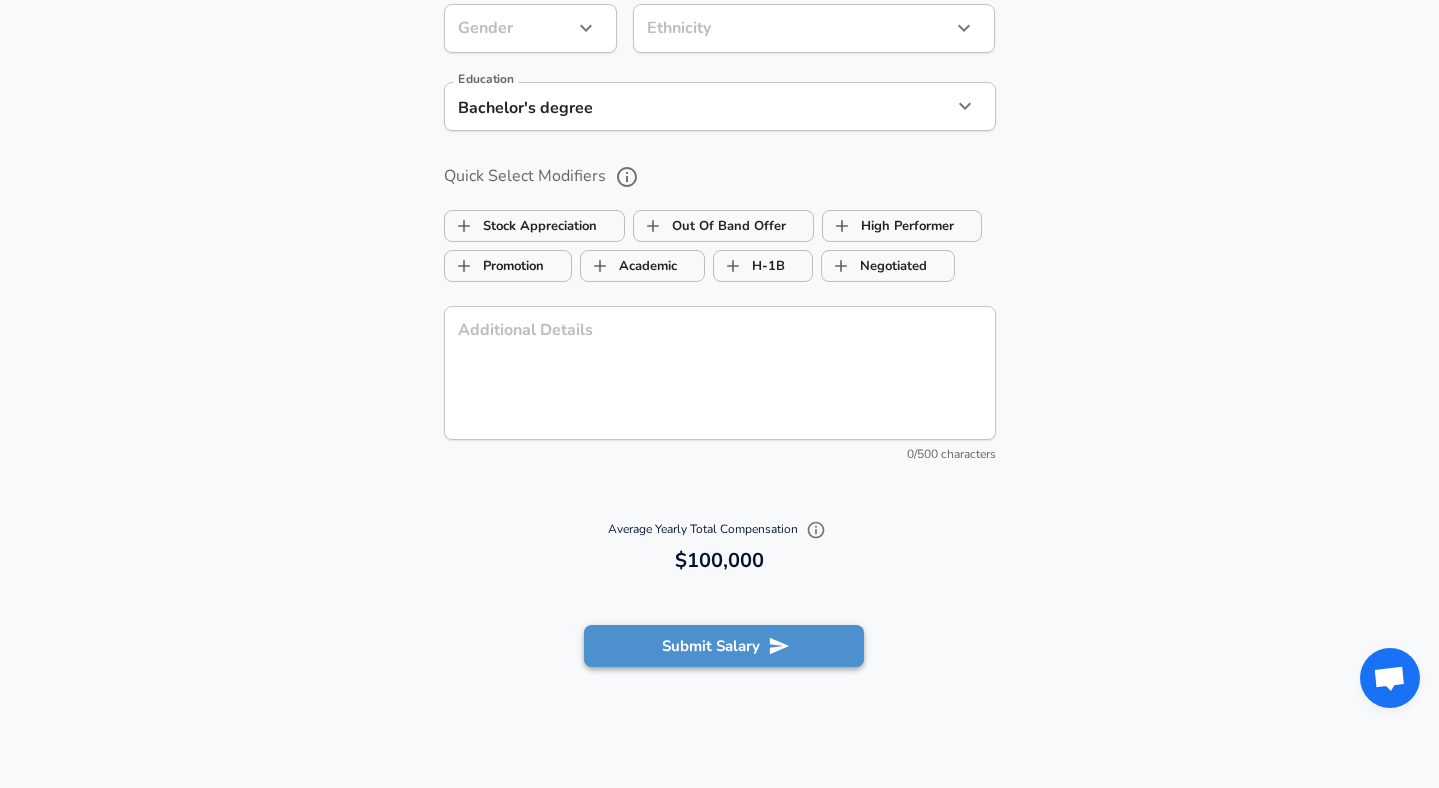click on "Submit Salary" at bounding box center [724, 646] 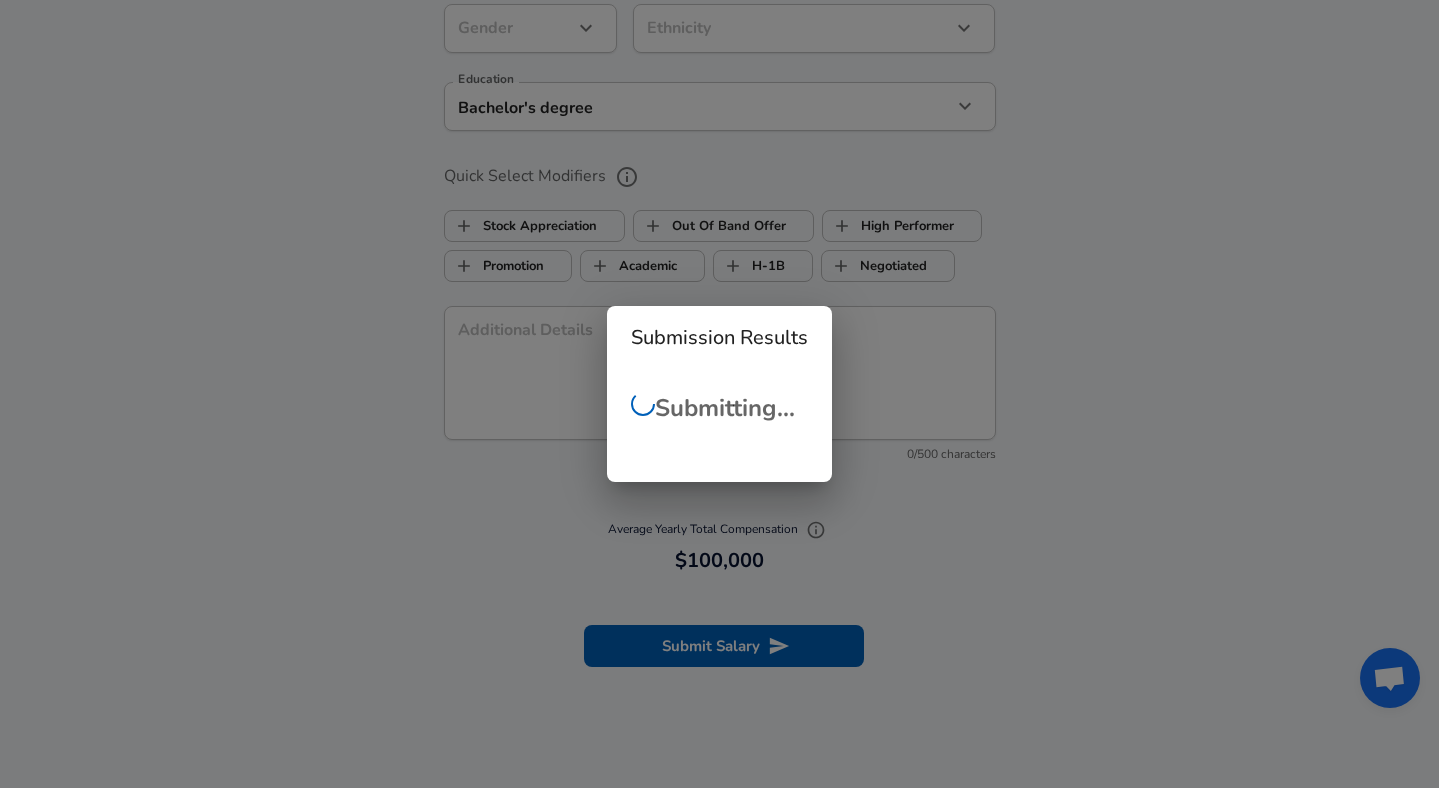 checkbox on "false" 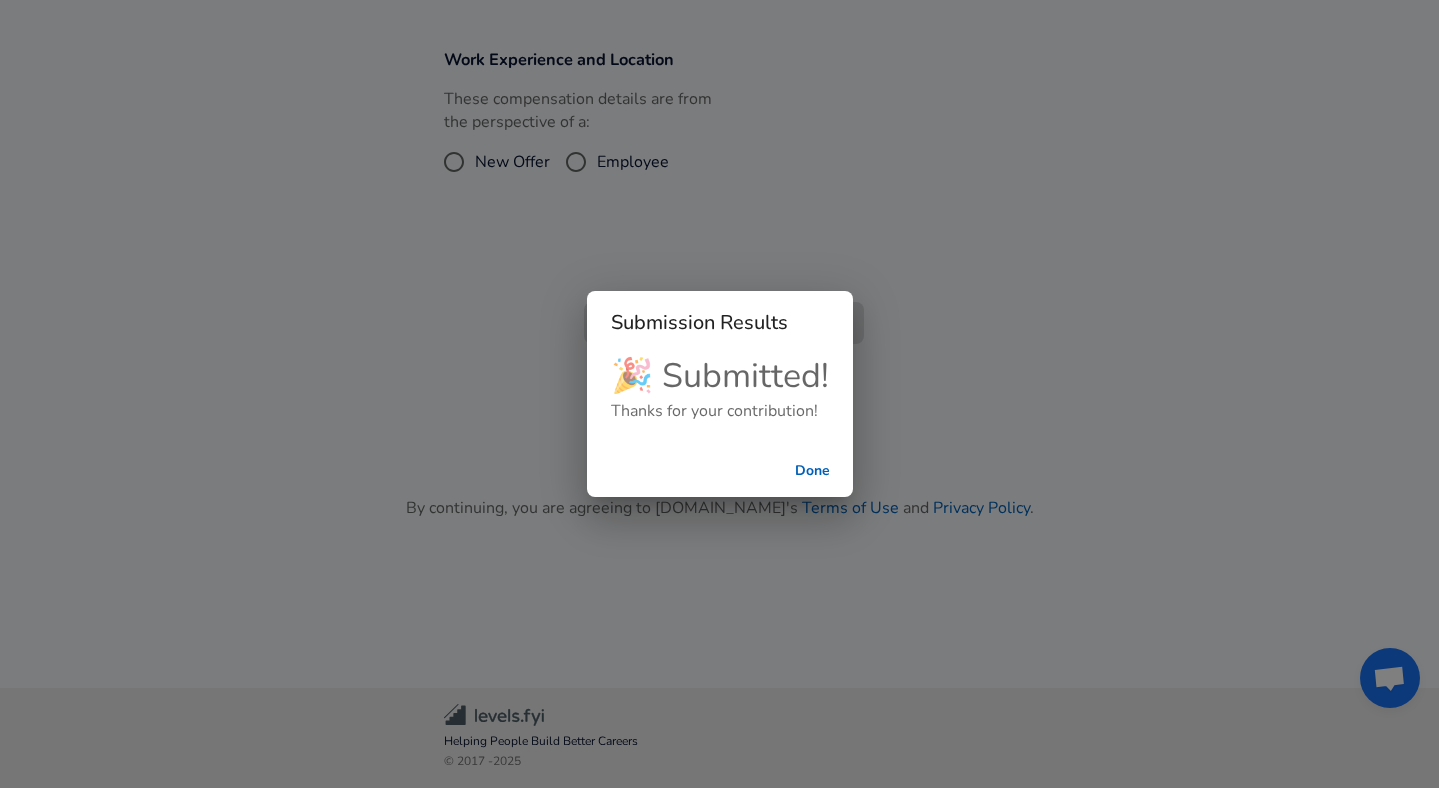scroll, scrollTop: 413, scrollLeft: 0, axis: vertical 